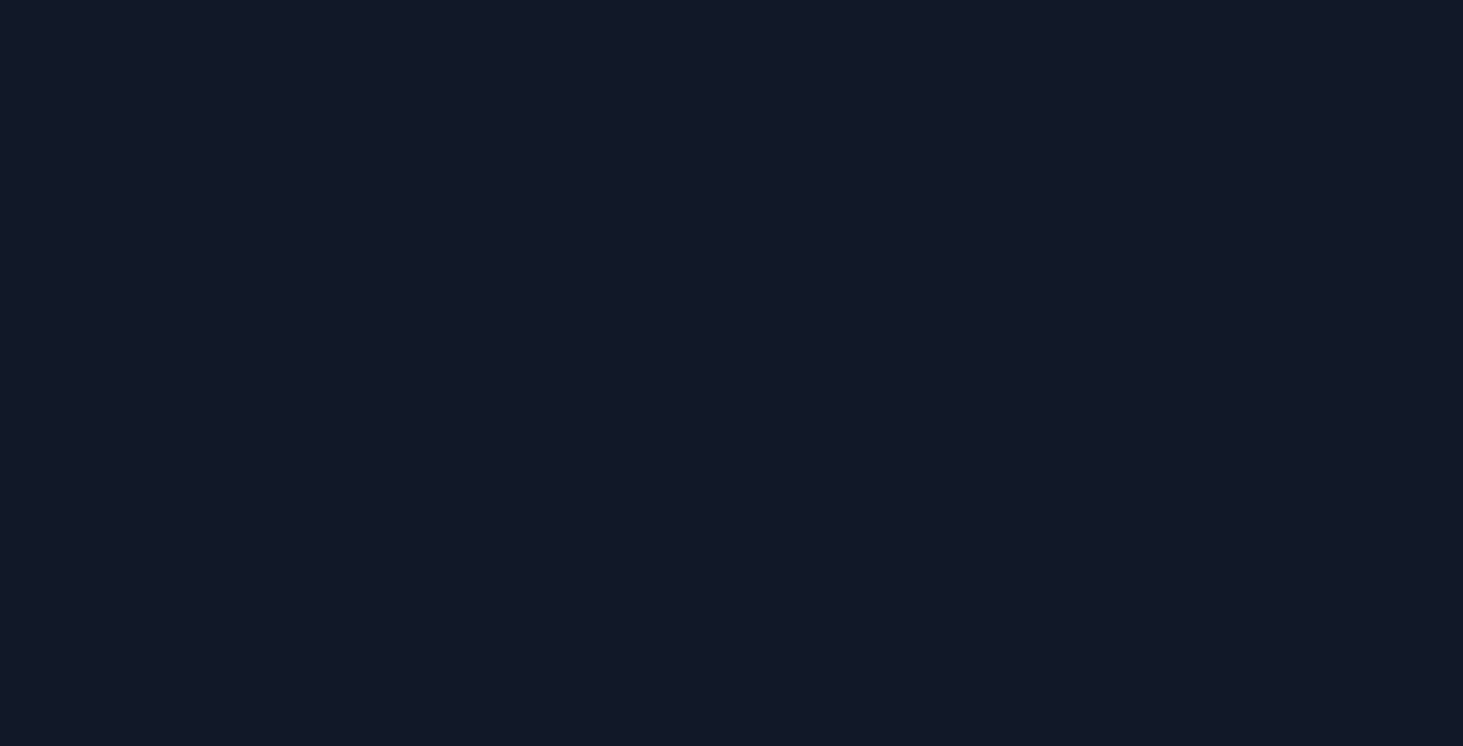 scroll, scrollTop: 0, scrollLeft: 0, axis: both 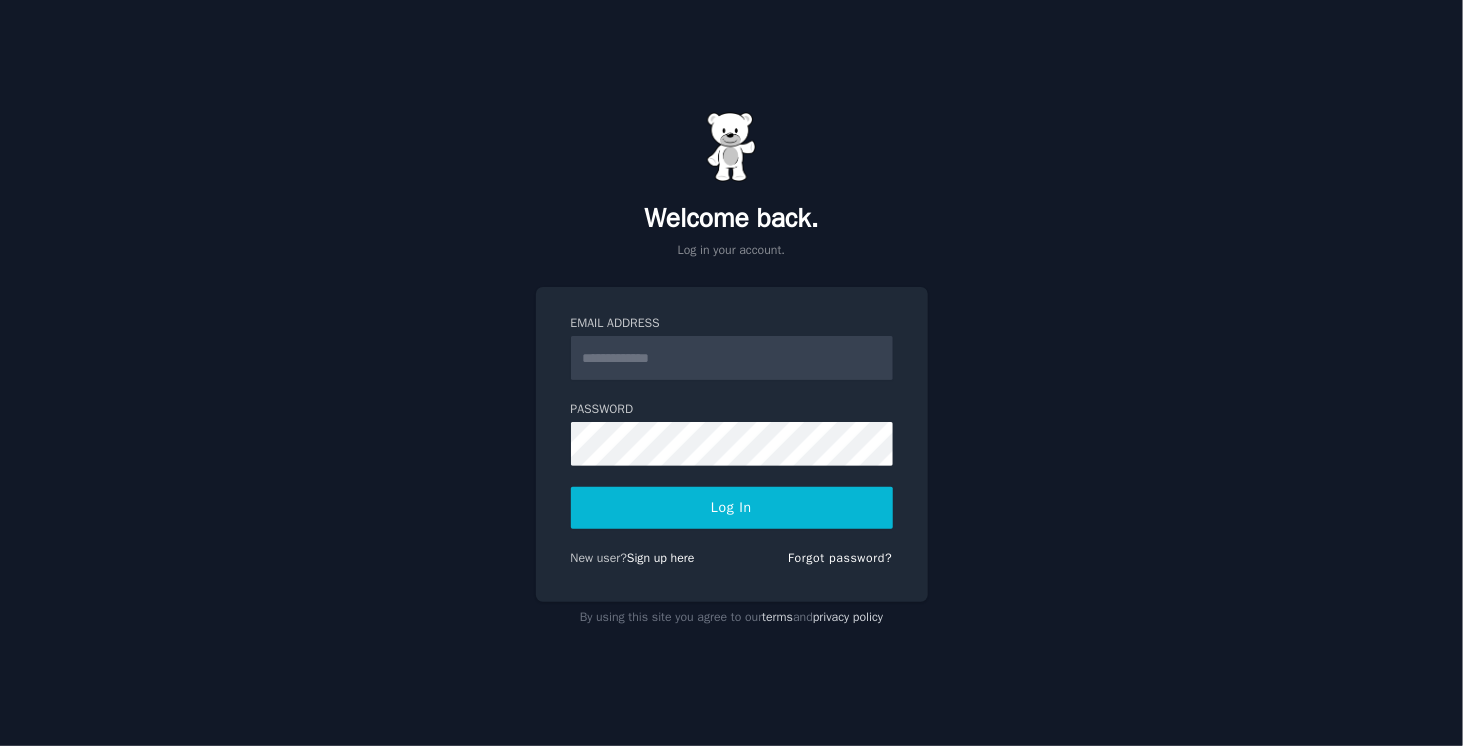 click on "Email Address" at bounding box center [732, 358] 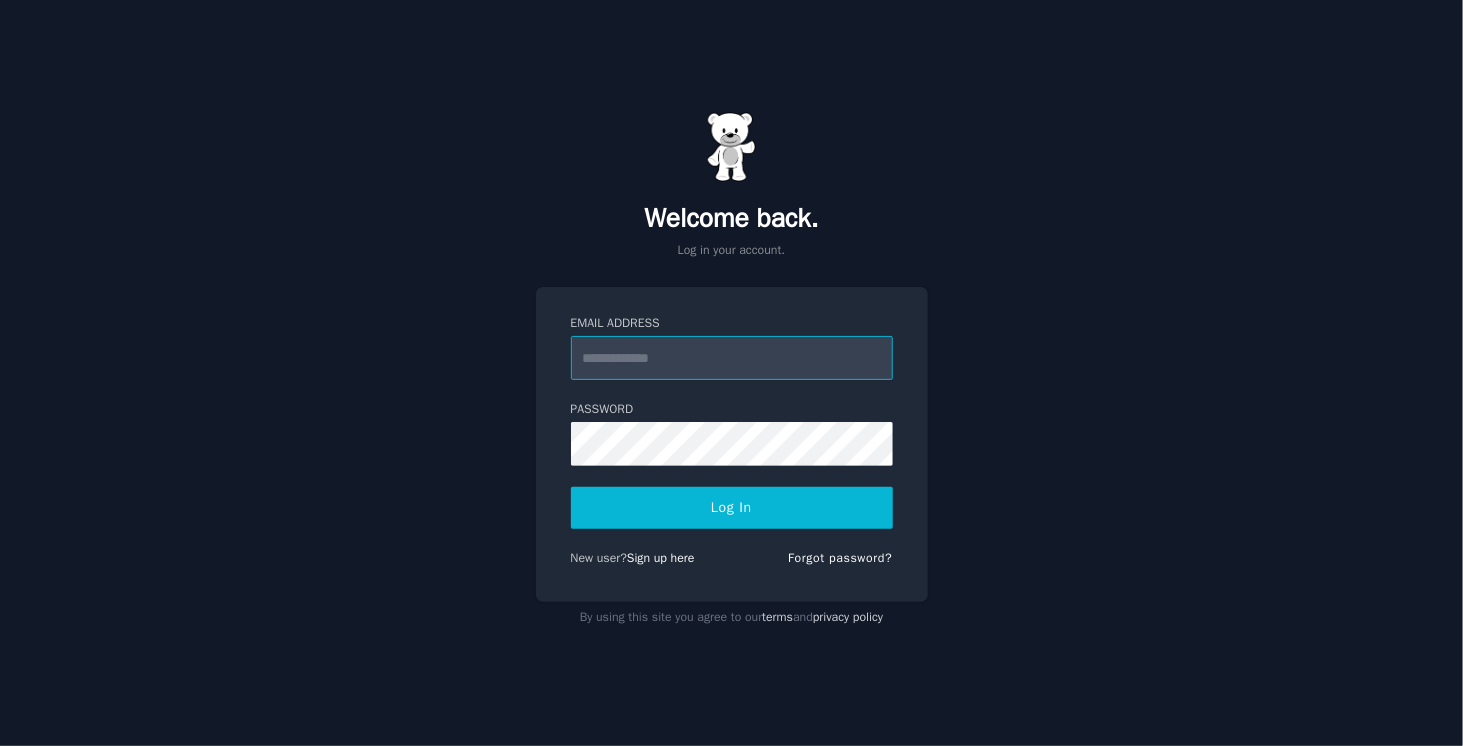type on "**********" 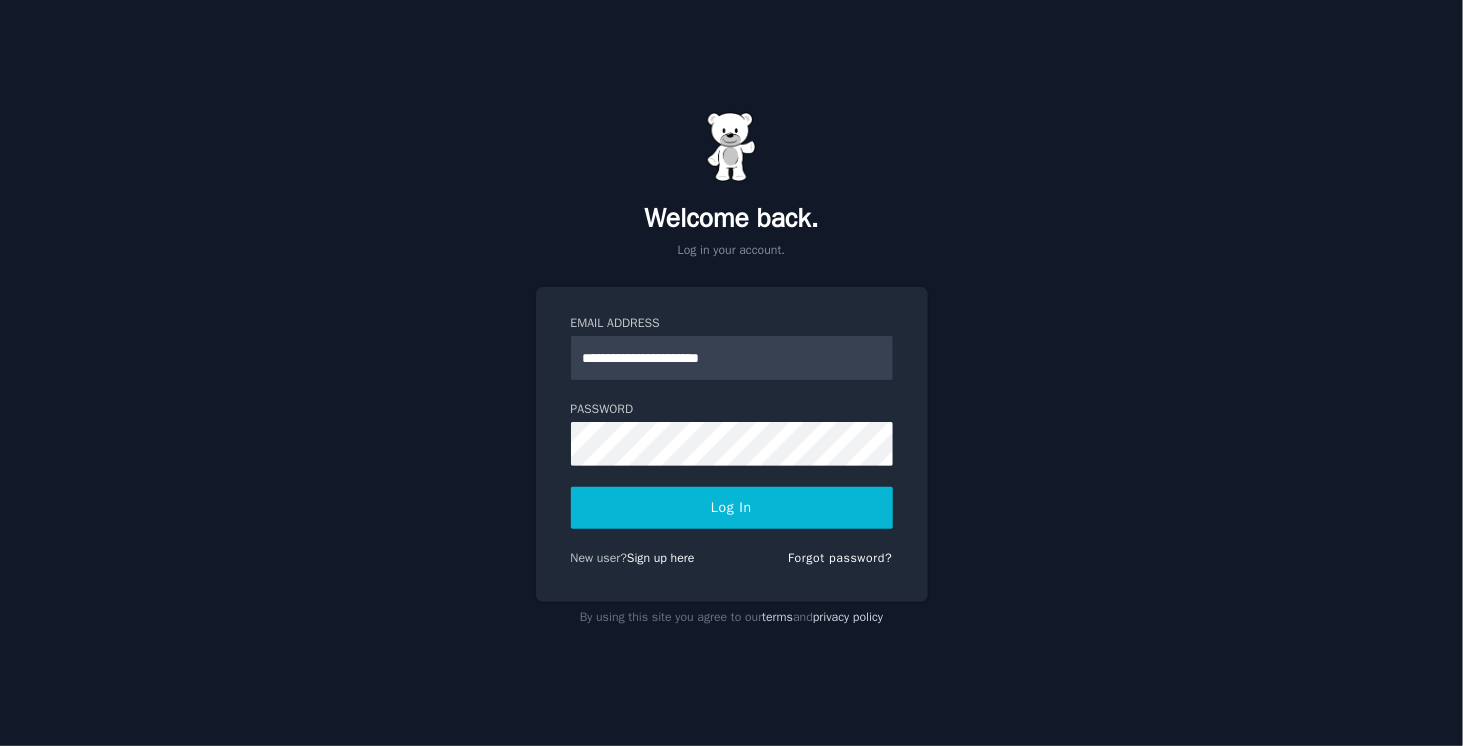 click on "Log In" at bounding box center [732, 508] 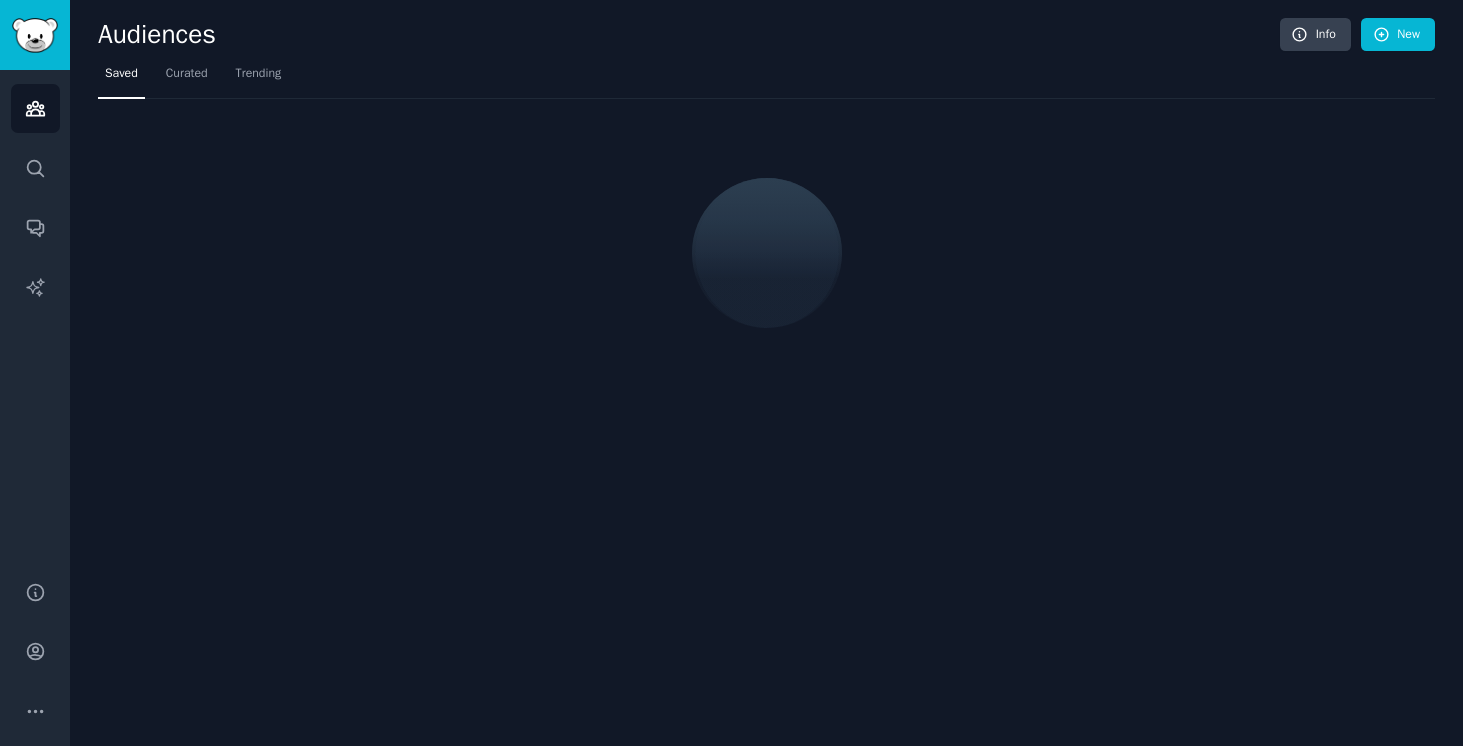 scroll, scrollTop: 0, scrollLeft: 0, axis: both 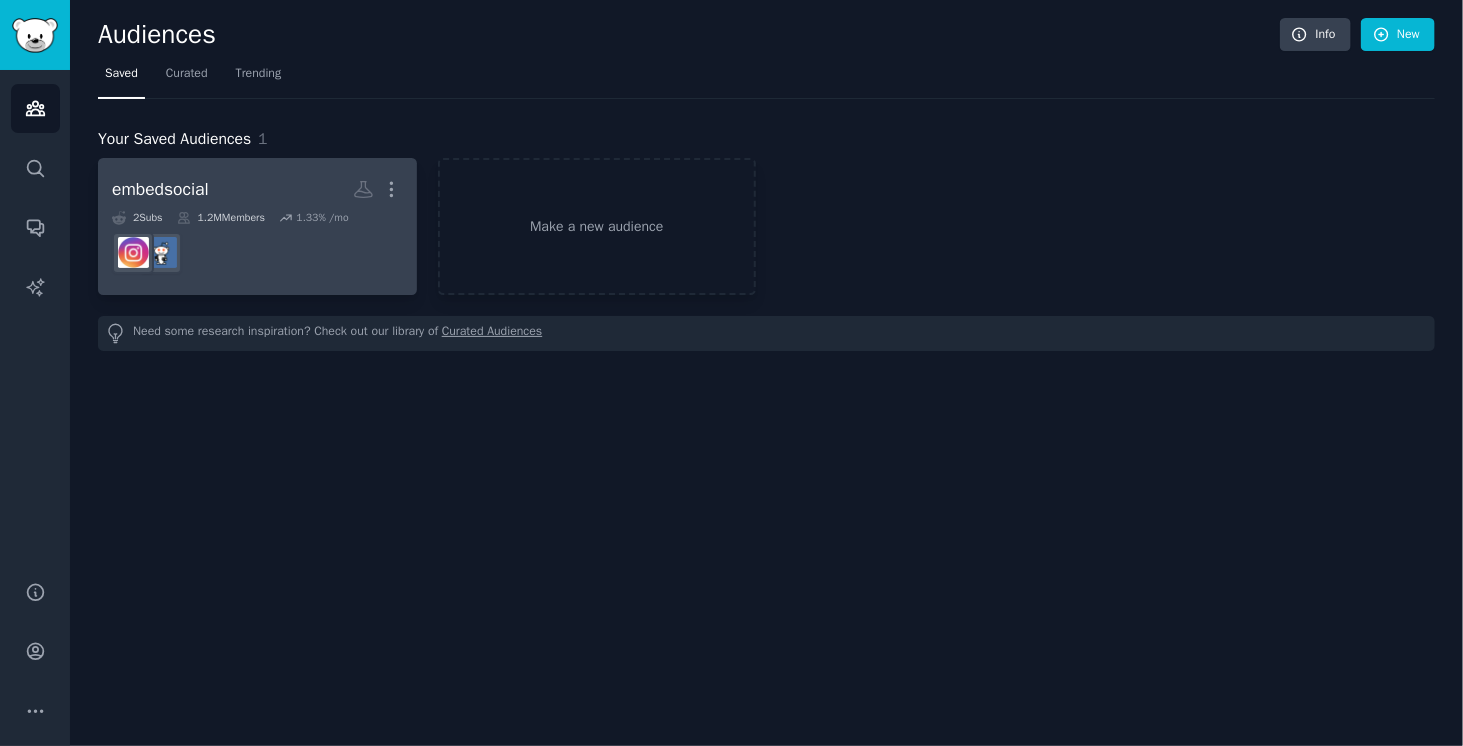 click at bounding box center (257, 253) 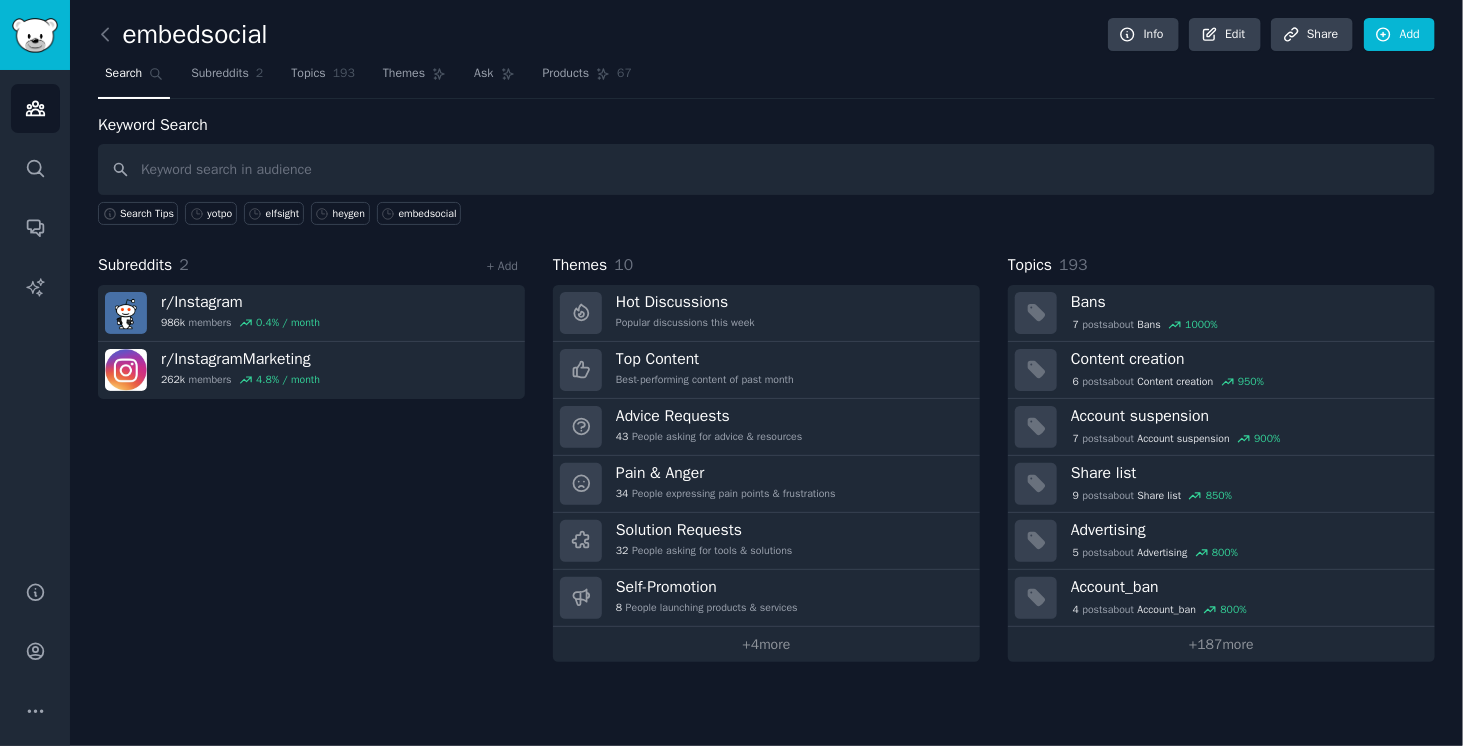 click at bounding box center (766, 169) 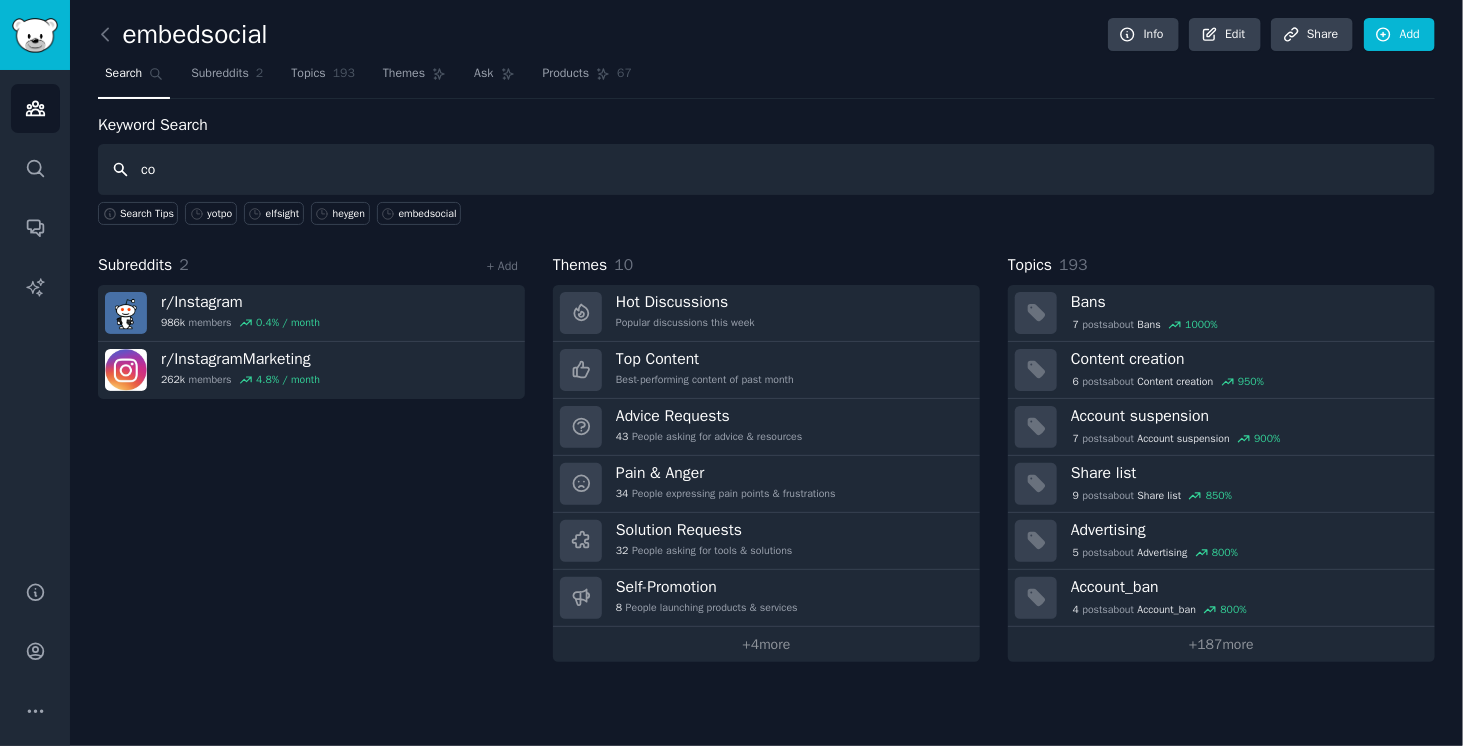 type on "c" 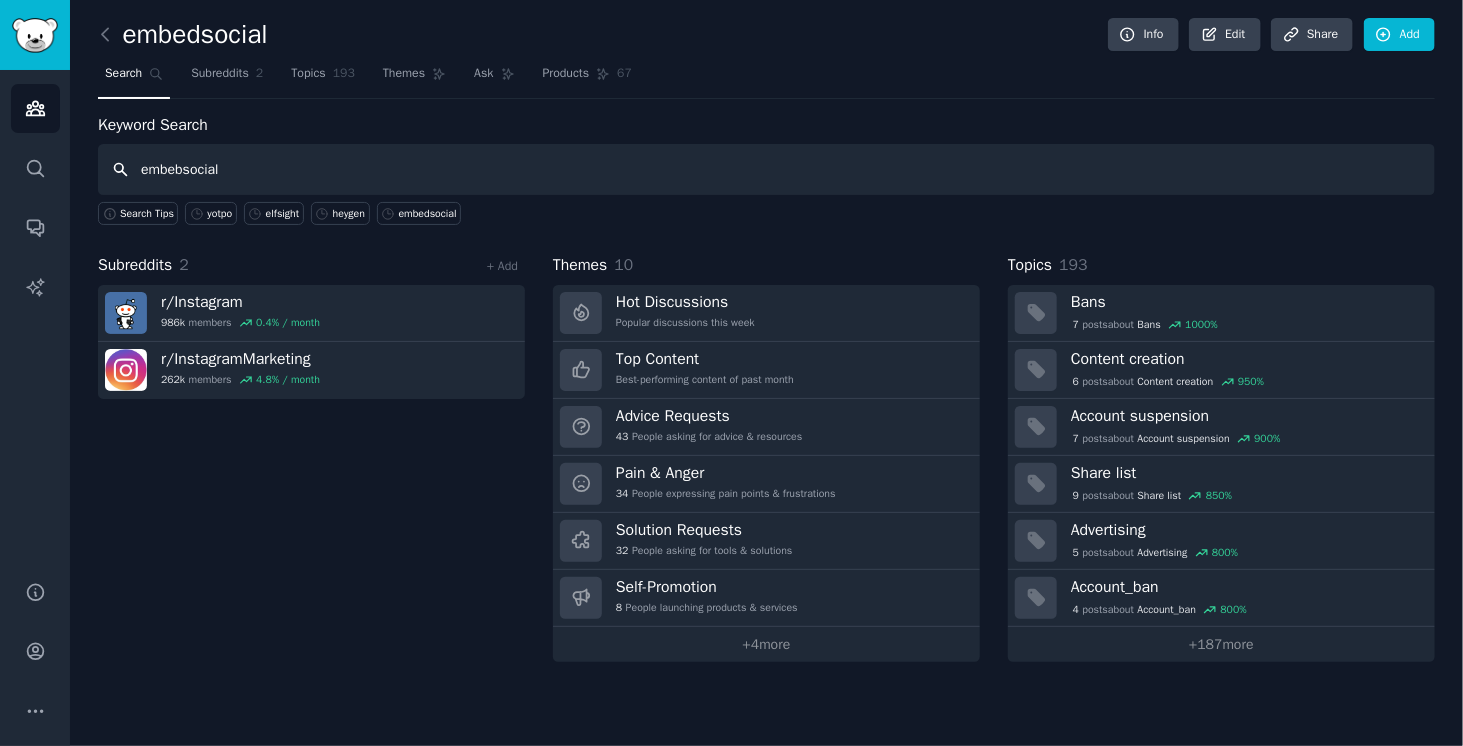 type on "embebsocial" 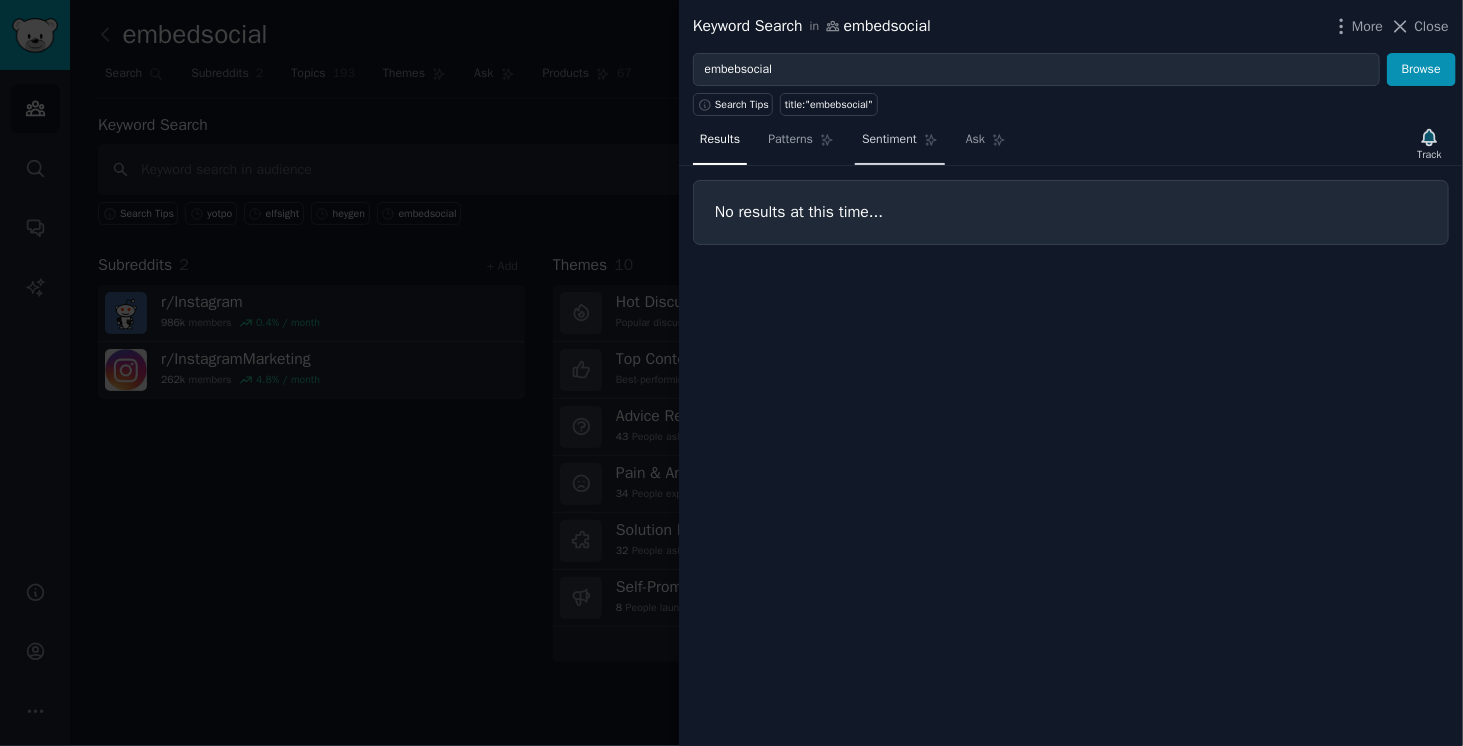click on "Sentiment" at bounding box center (889, 140) 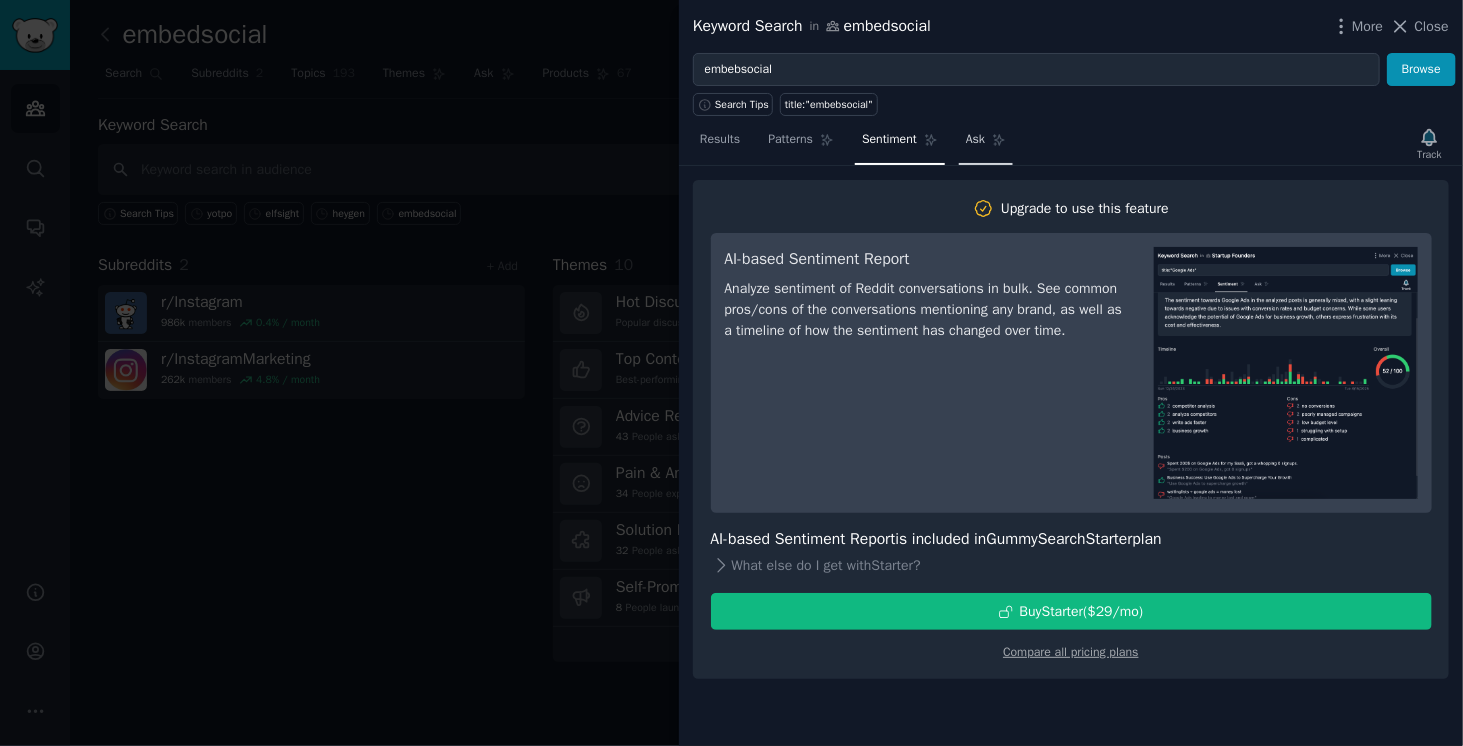 click on "Ask" at bounding box center [975, 140] 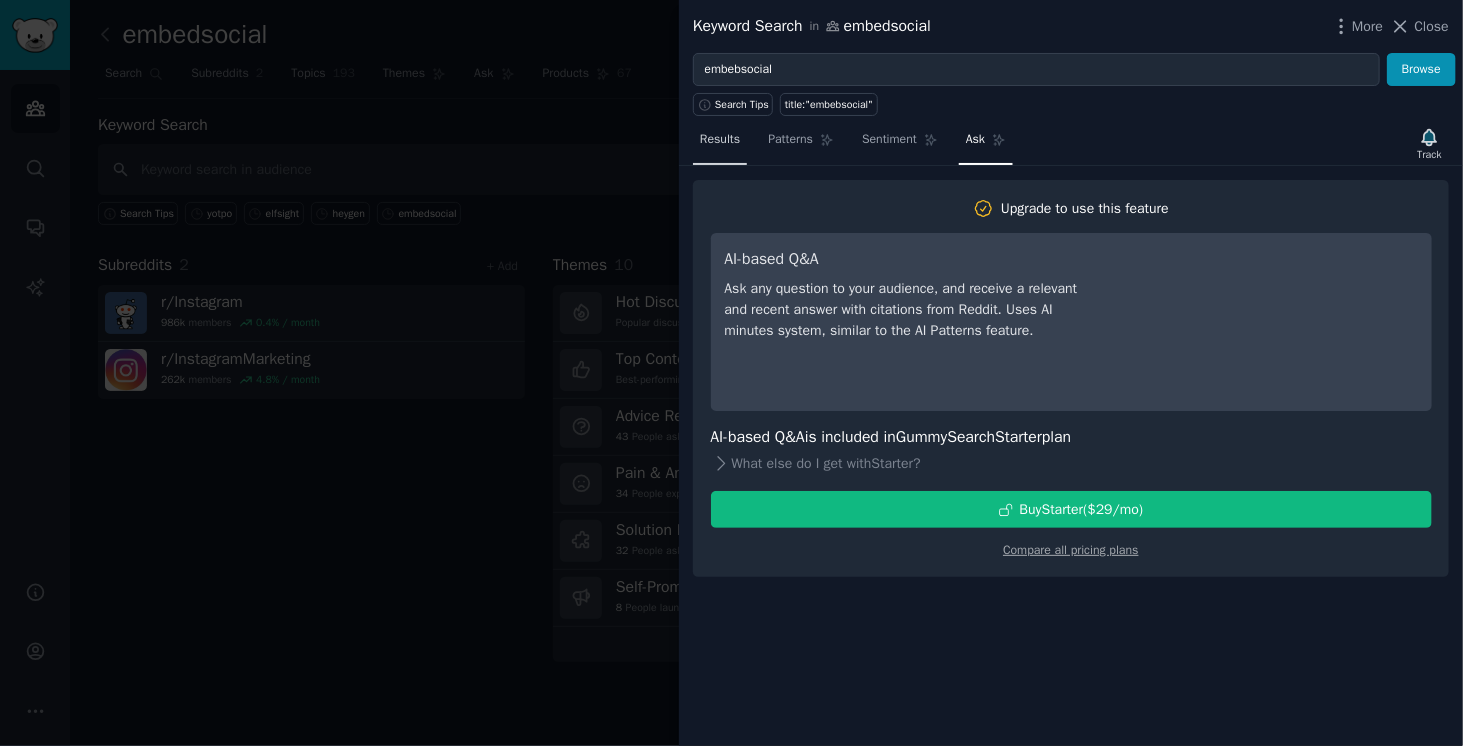 click on "Results" at bounding box center (720, 144) 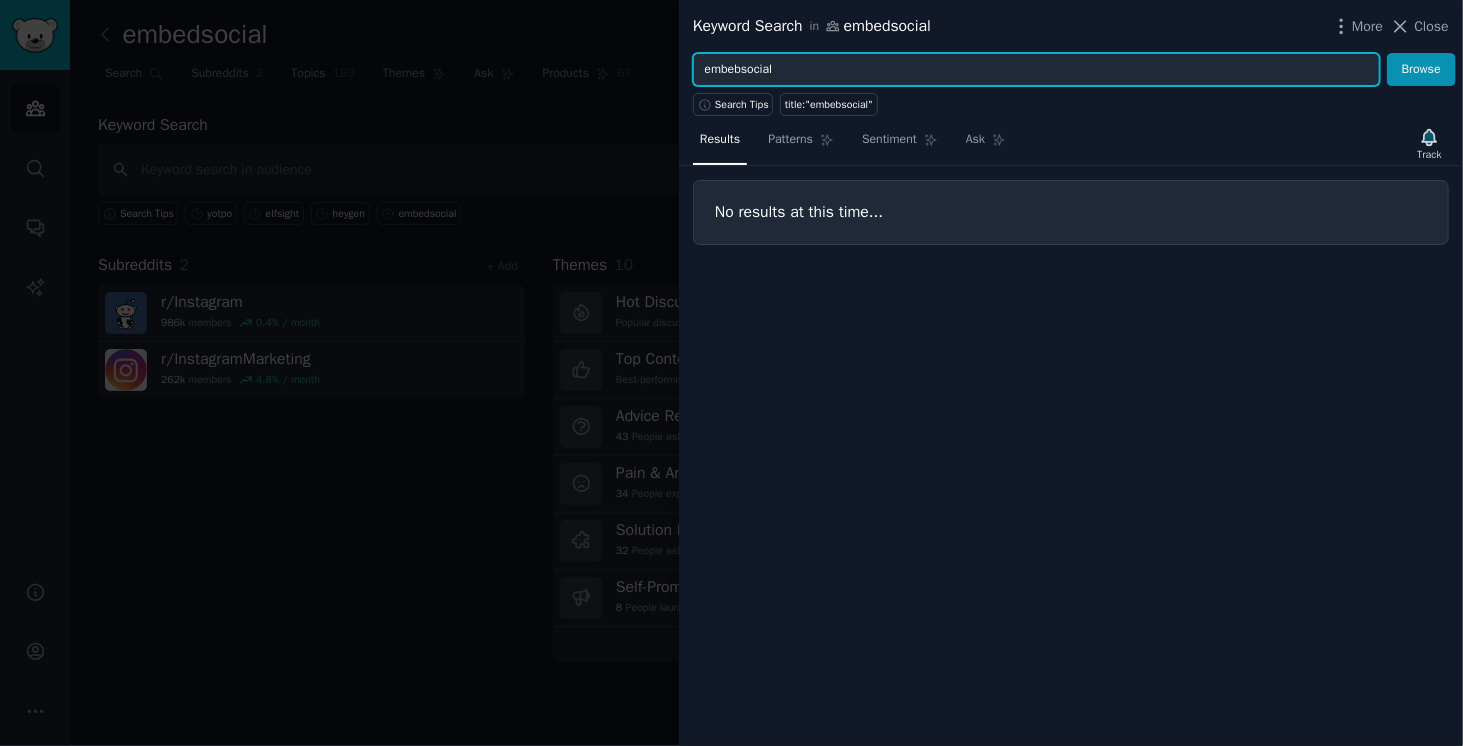 click on "embebsocial" at bounding box center [1036, 70] 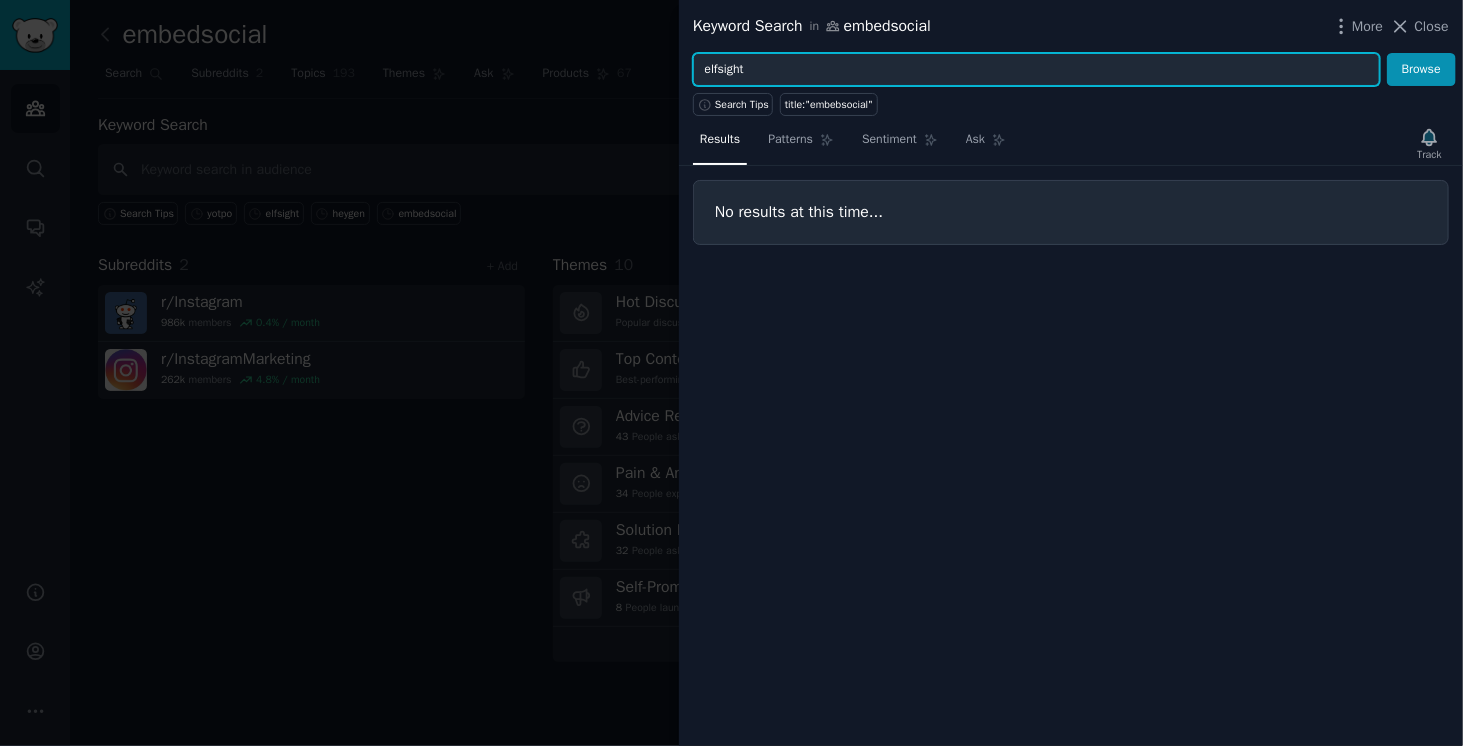 type on "elfsight" 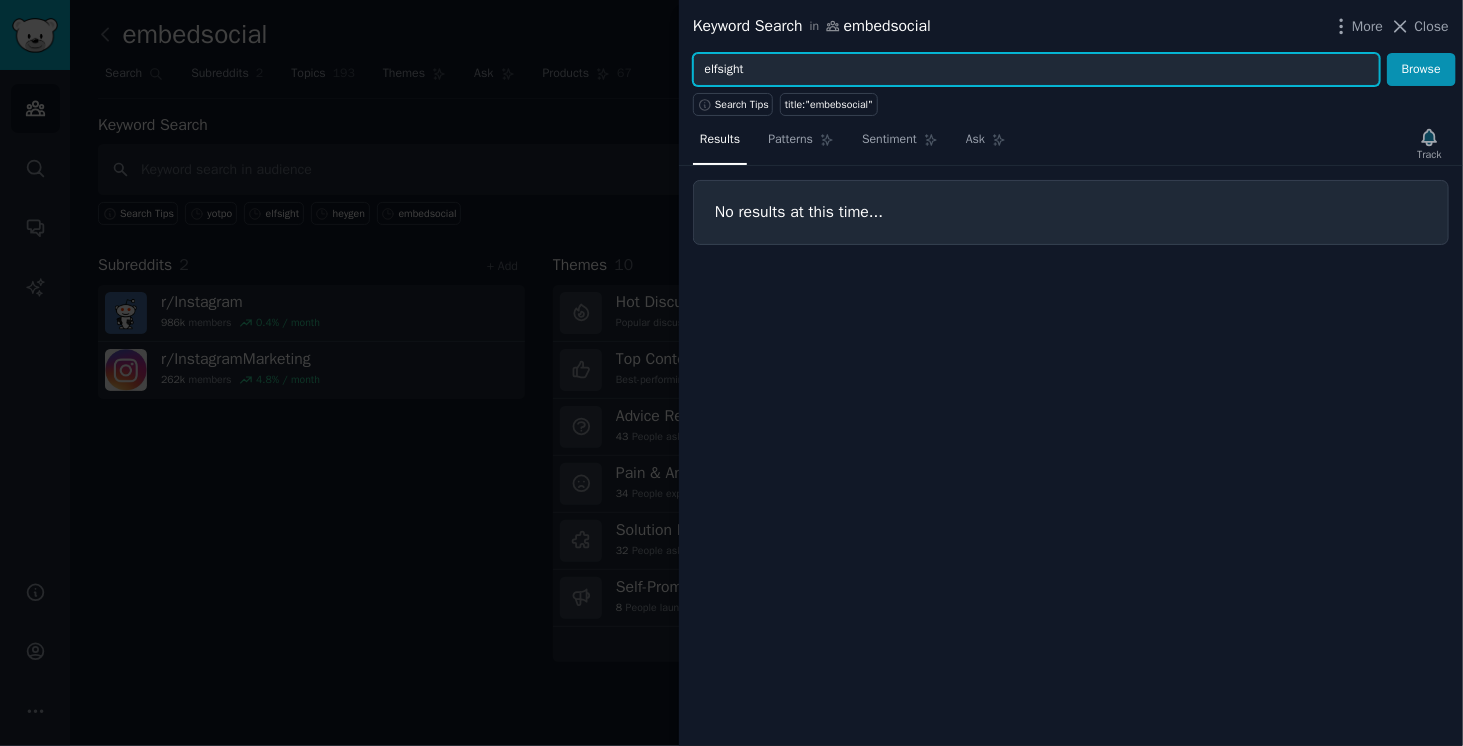 click on "Browse" at bounding box center (1421, 70) 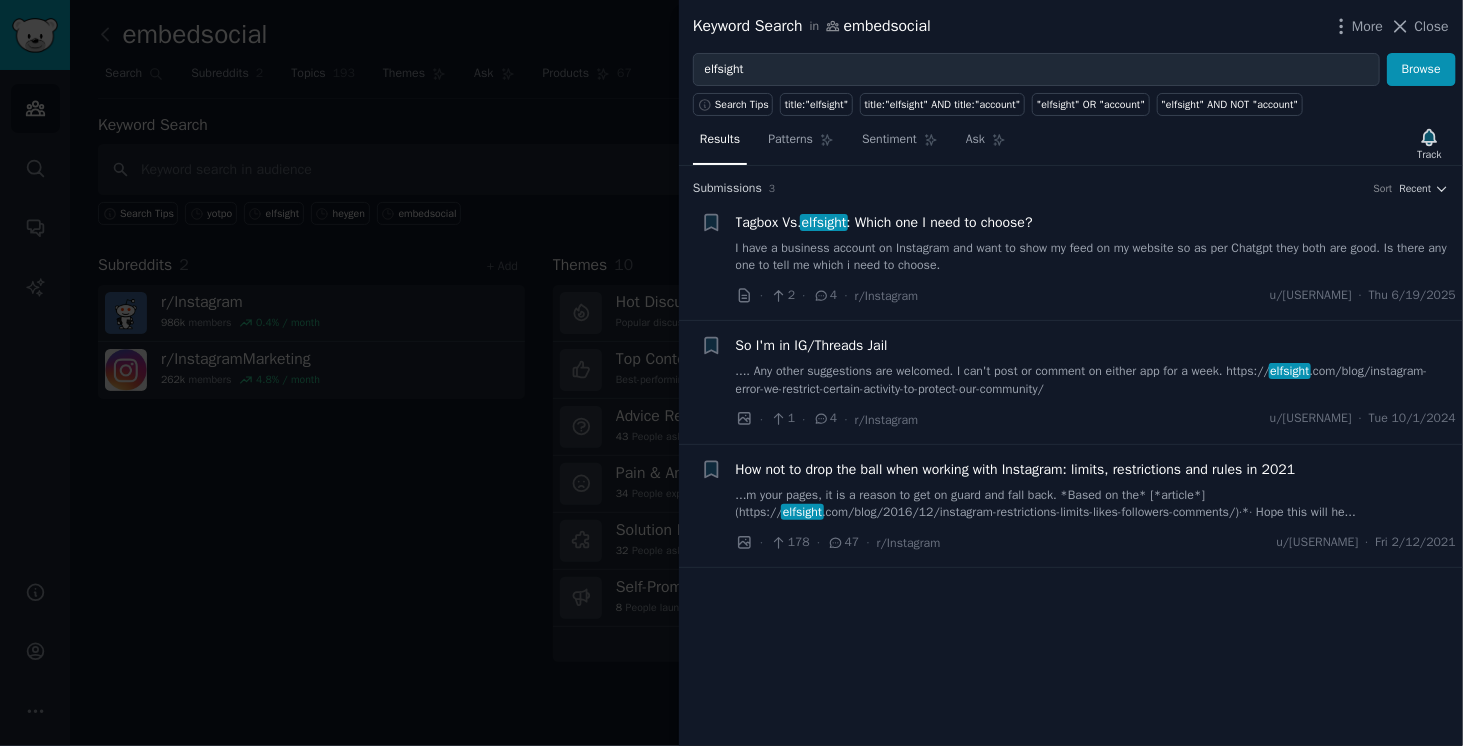 drag, startPoint x: 872, startPoint y: 217, endPoint x: 884, endPoint y: 213, distance: 12.649111 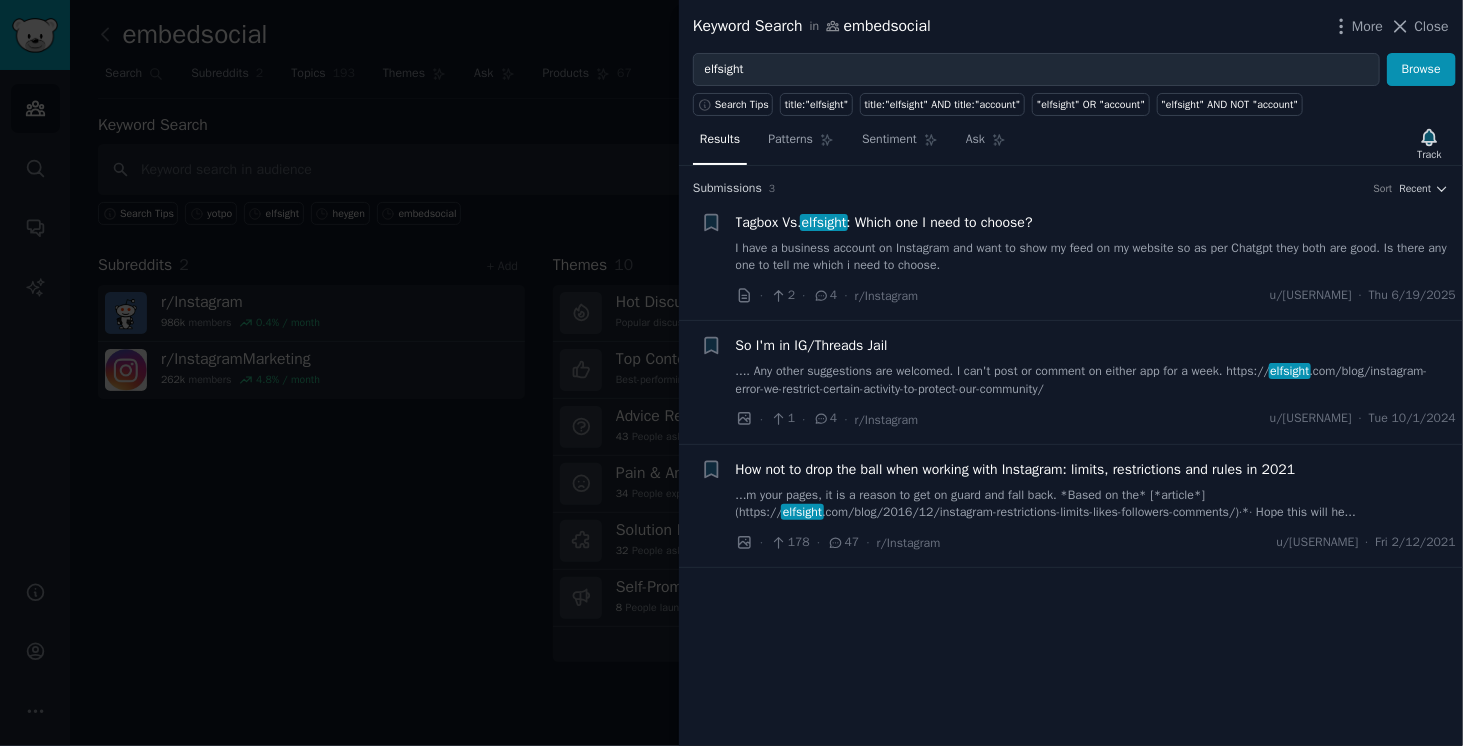 drag, startPoint x: 1401, startPoint y: 27, endPoint x: 1368, endPoint y: 29, distance: 33.06055 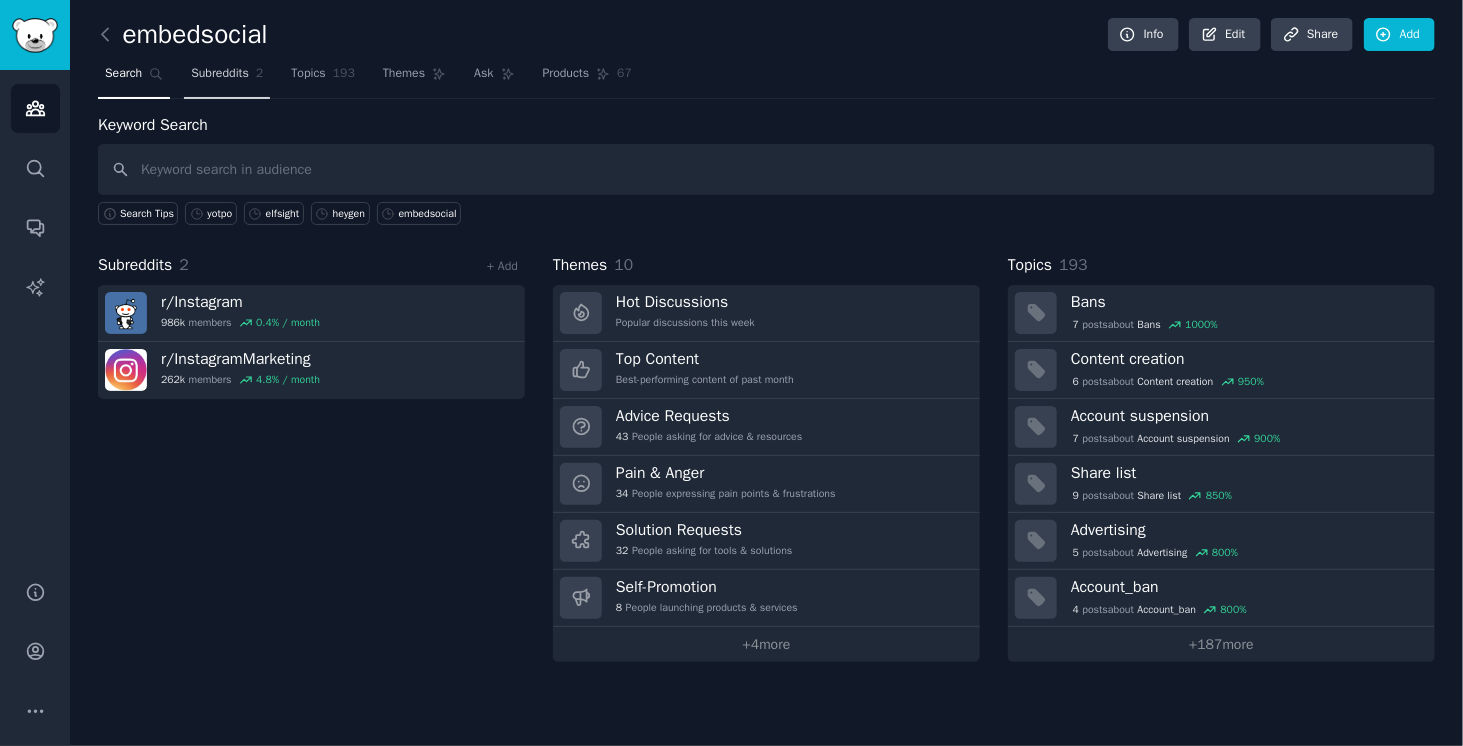 click on "Subreddits" at bounding box center (220, 74) 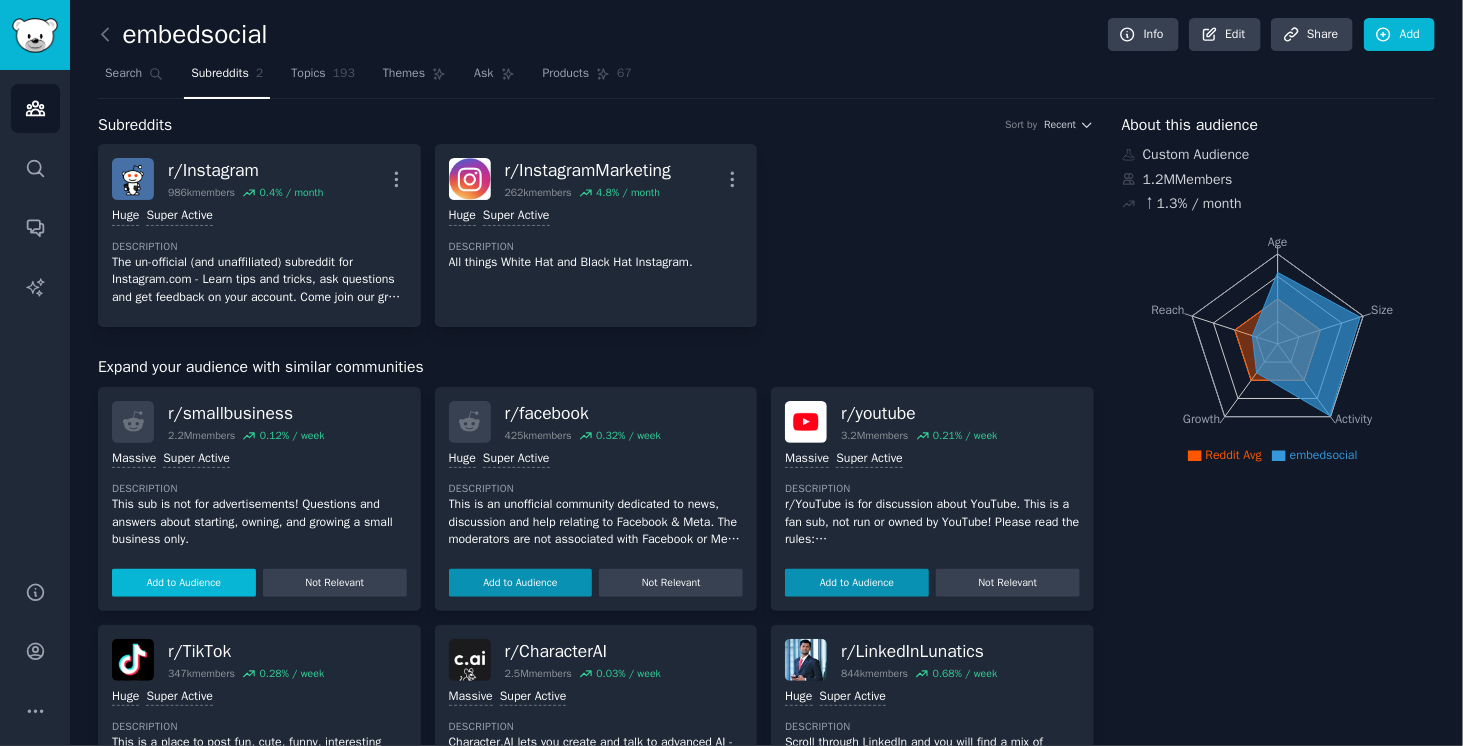 click on "Add to Audience" at bounding box center (184, 583) 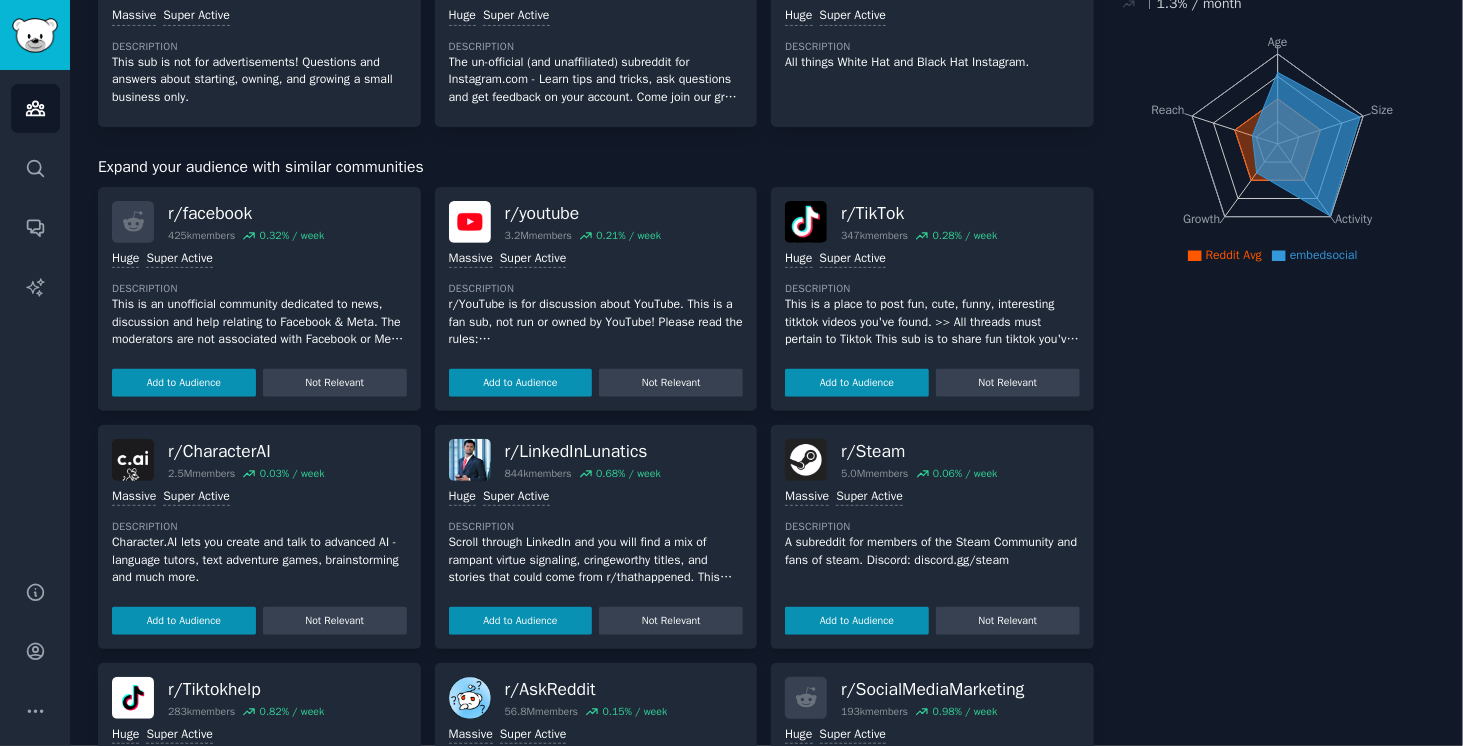 scroll, scrollTop: 300, scrollLeft: 0, axis: vertical 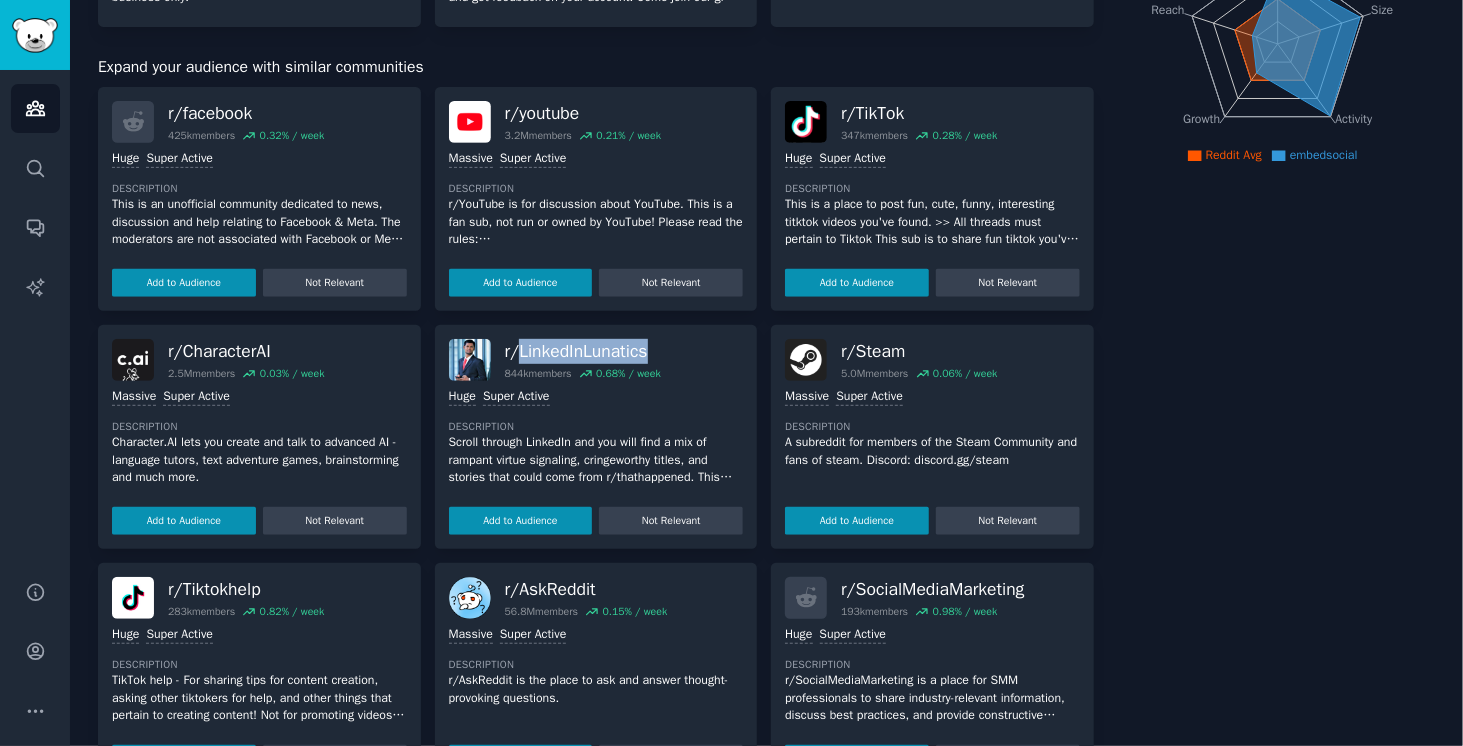 drag, startPoint x: 519, startPoint y: 352, endPoint x: 657, endPoint y: 351, distance: 138.00362 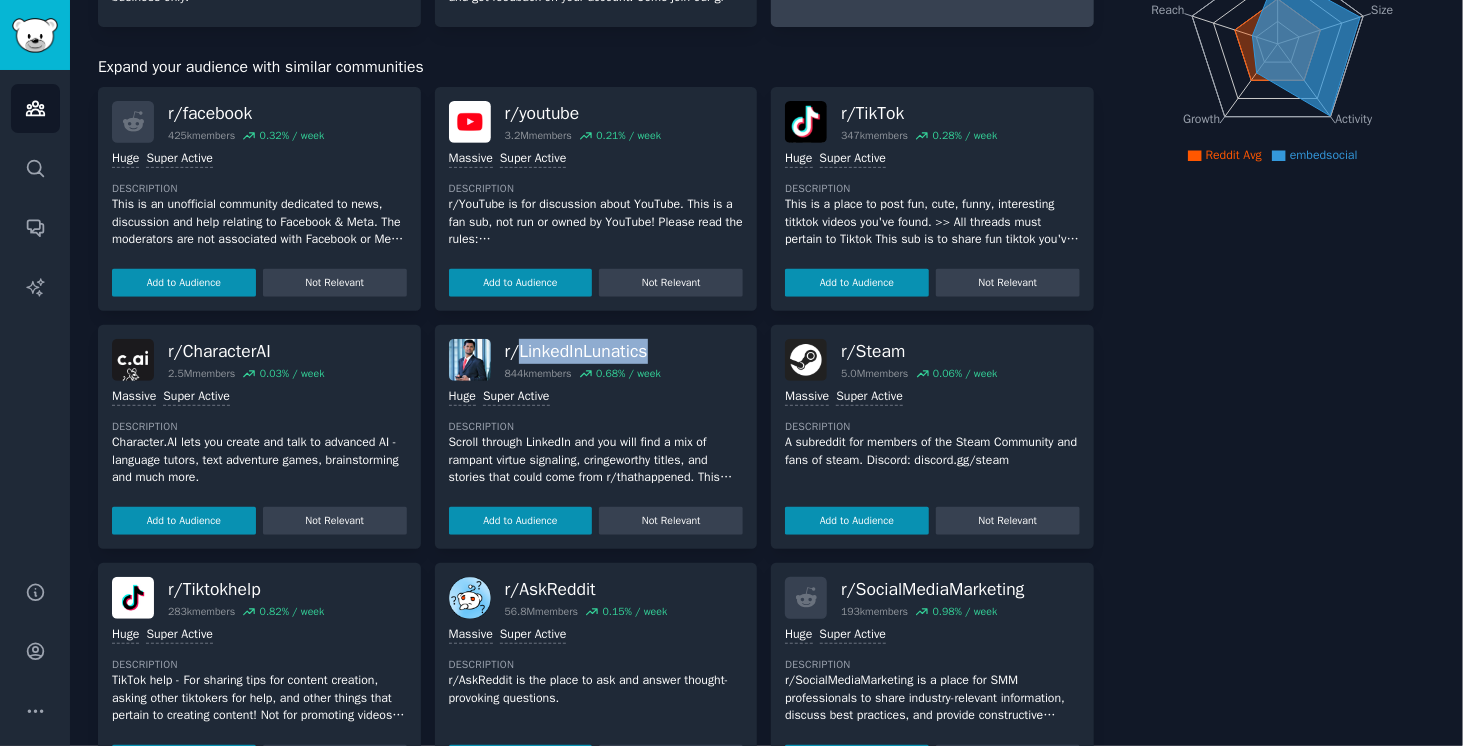 copy on "LinkedInLunatics" 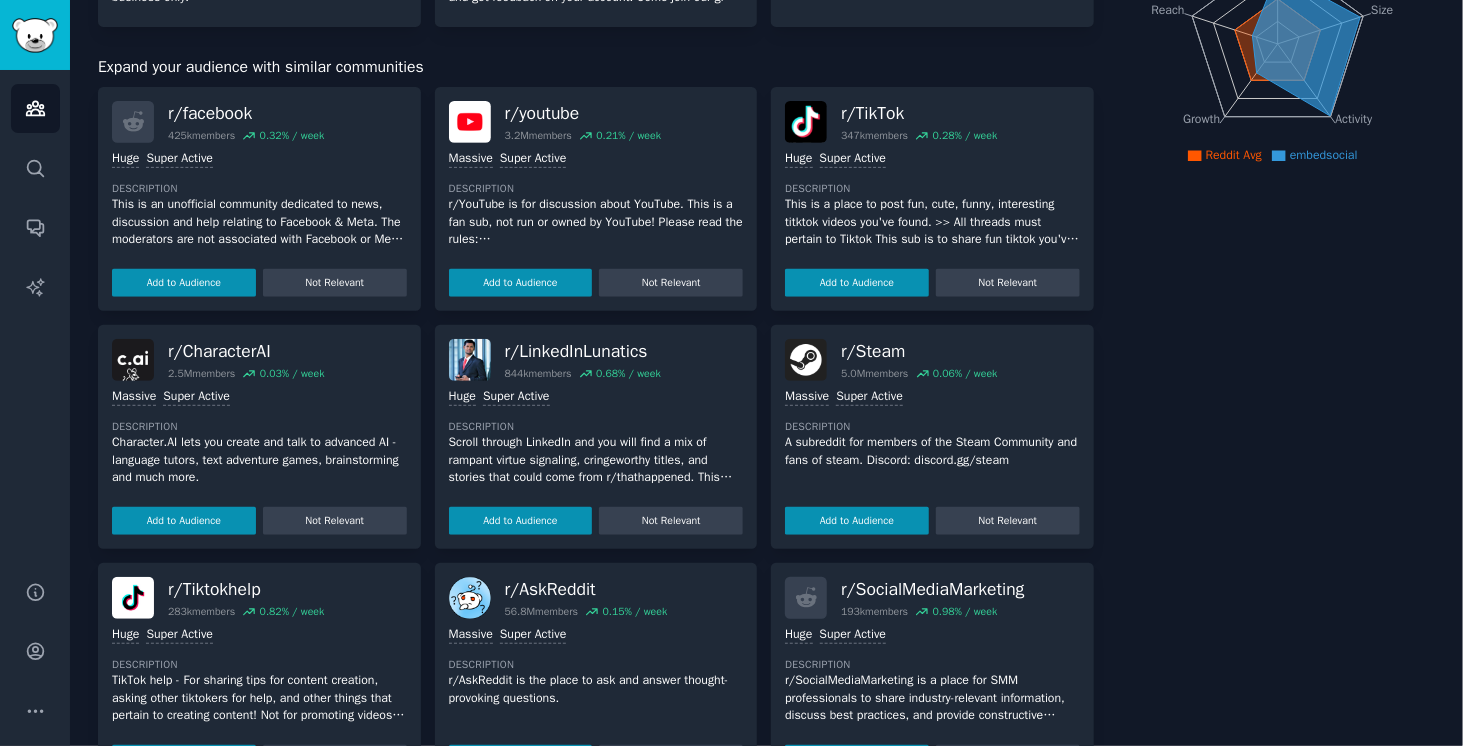 click on "Add to Audience Not Relevant" at bounding box center (596, 517) 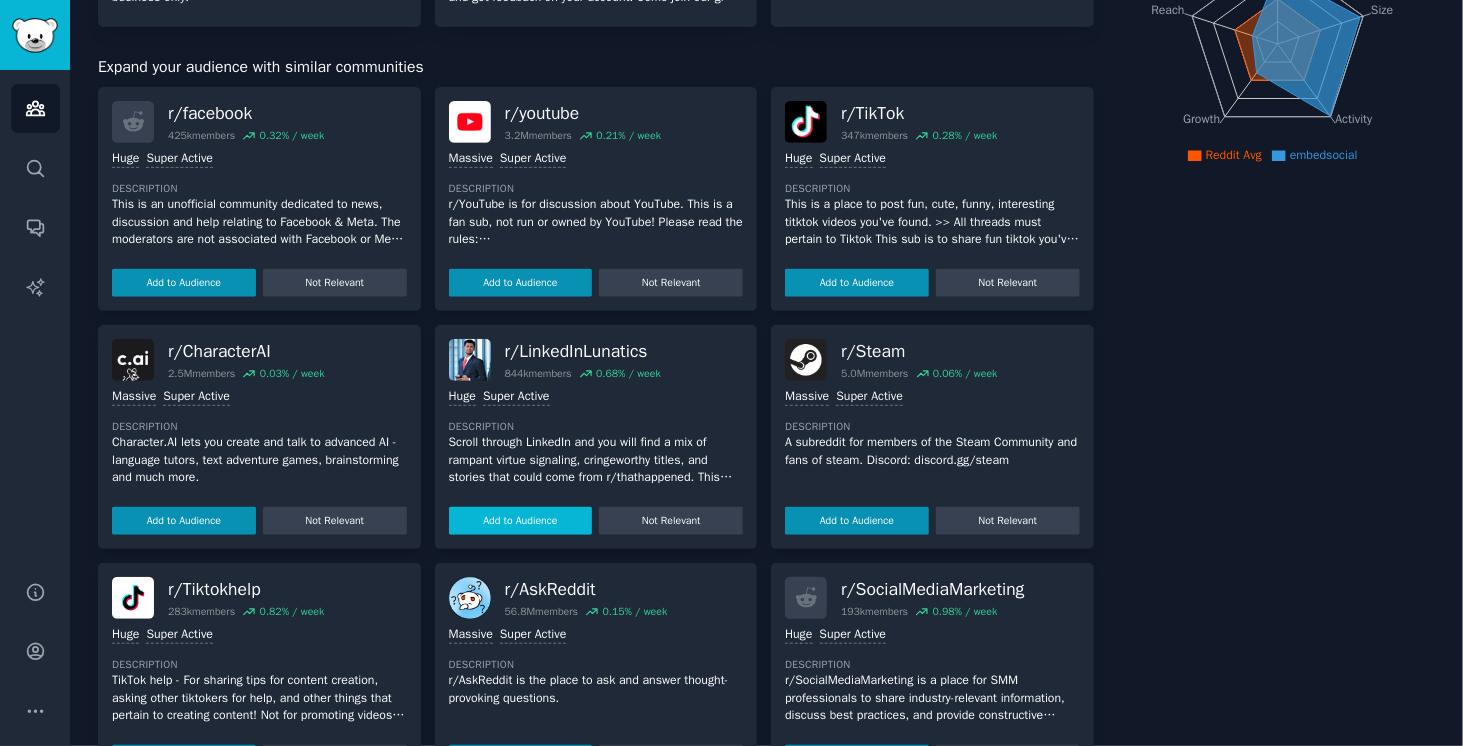 click on "Add to Audience" at bounding box center [521, 521] 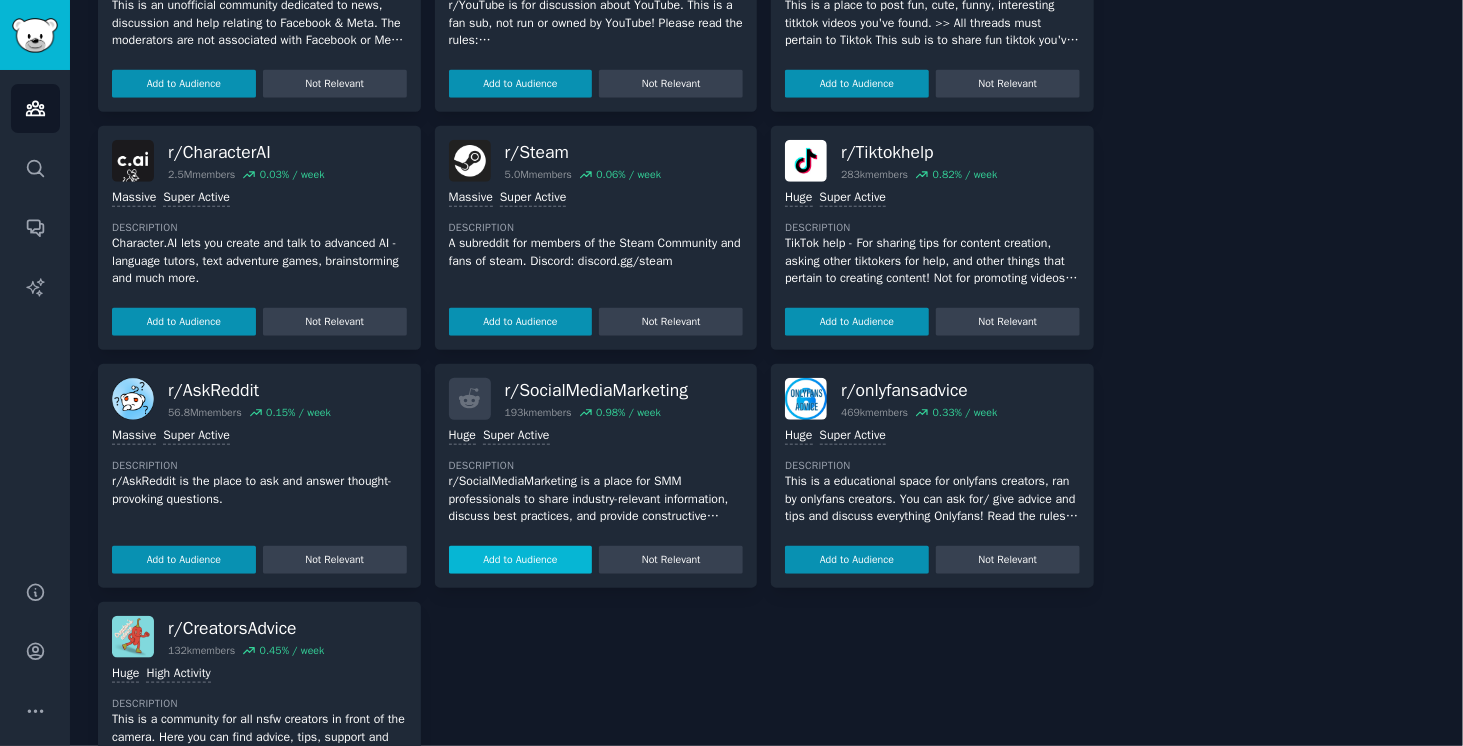 click on "Add to Audience" at bounding box center (521, 560) 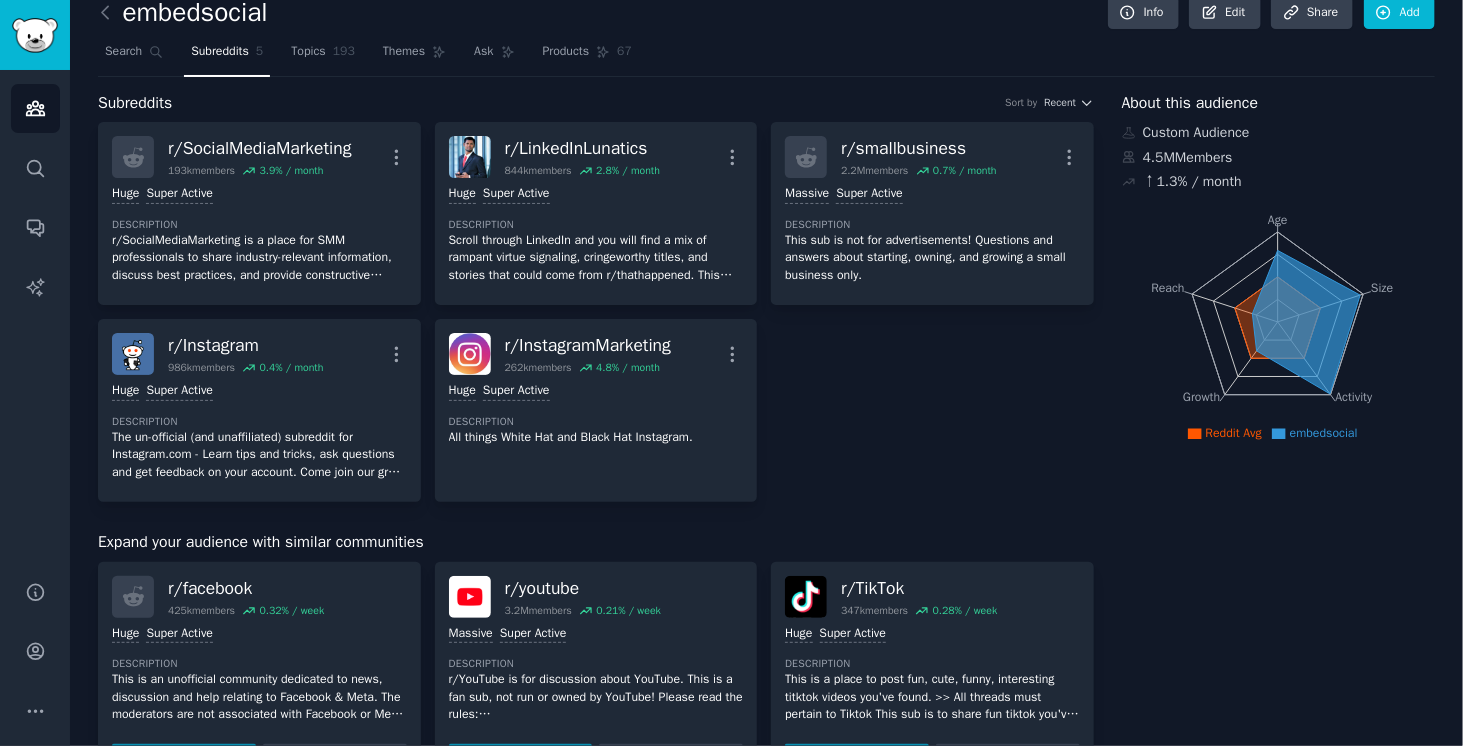 scroll, scrollTop: 0, scrollLeft: 0, axis: both 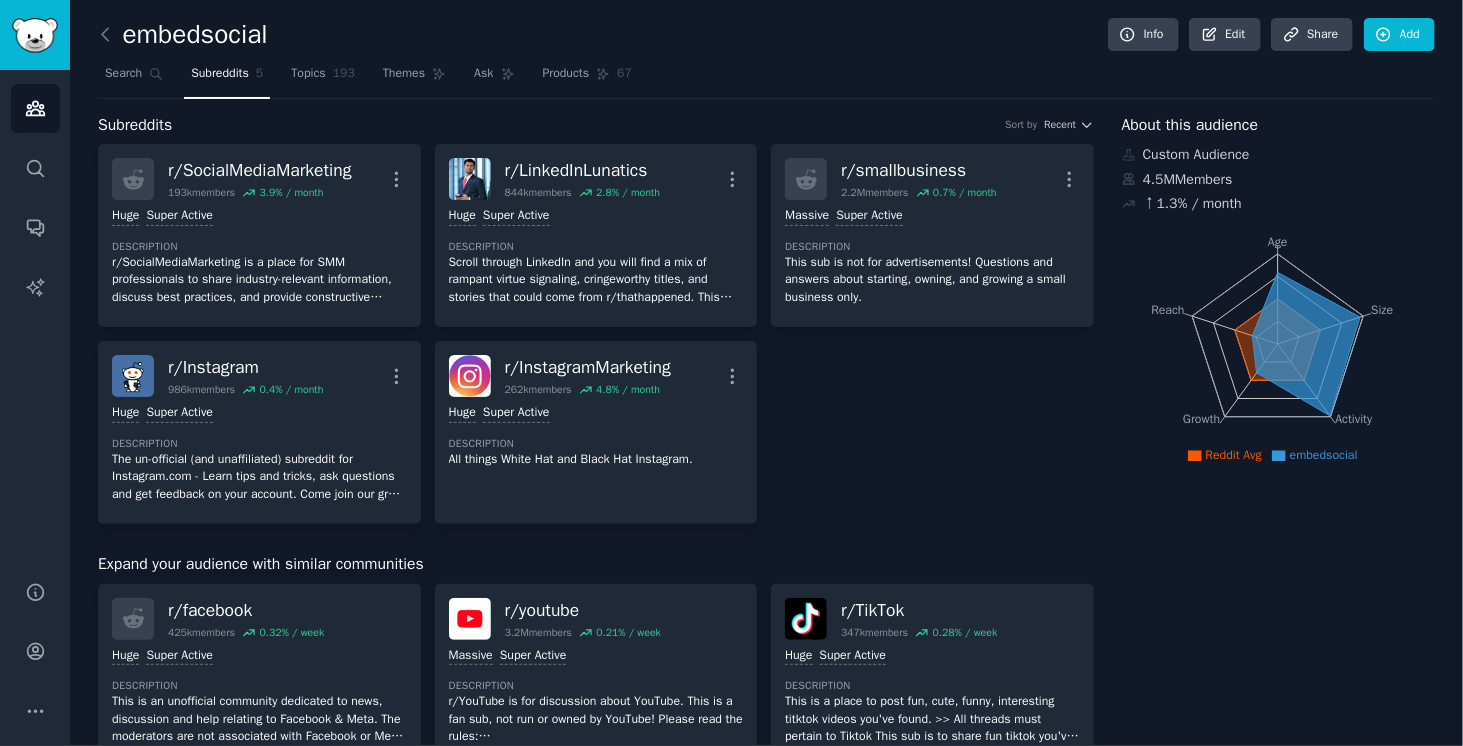 click on "embedsocial Info Edit Share Add Search Subreddits 5 Topics 193 Themes Ask Products 67 Subreddits Sort by Recent r/ SocialMediaMarketing 193k  members 3.9 % / month More Huge Super Active Description r/SocialMediaMarketing is a place for SMM professionals to share industry-relevant information, discuss best practices, and provide constructive critique. r/ LinkedInLunatics 844k  members 2.8 % / month More Huge Super Active Description Scroll through LinkedIn and you will find a mix of rampant virtue signaling, cringeworthy titles, and stories that could come from r/thathappened. This subreddit is for sharing and discussing these LinkedIn characters.
**Linkedin is public content, there is no need to hide user names** r/ smallbusiness 2.2M  members 0.7 % / month More Massive Super Active Description This sub is not for advertisements! Questions and answers about starting, owning, and growing a small business only. r/ Instagram 986k  members 0.4 % / month More Huge Super Active Description r/ InstagramMarketing" 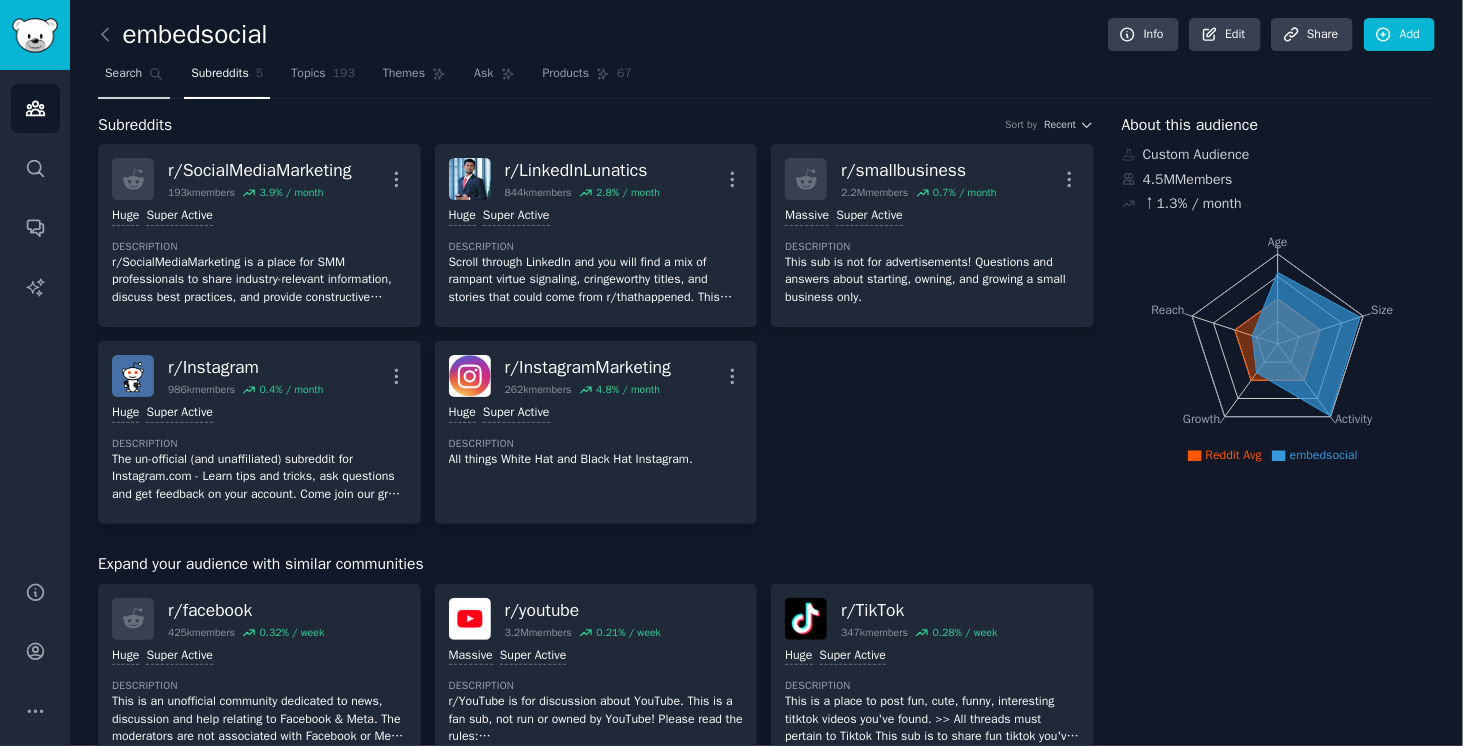 click on "Search" at bounding box center [123, 74] 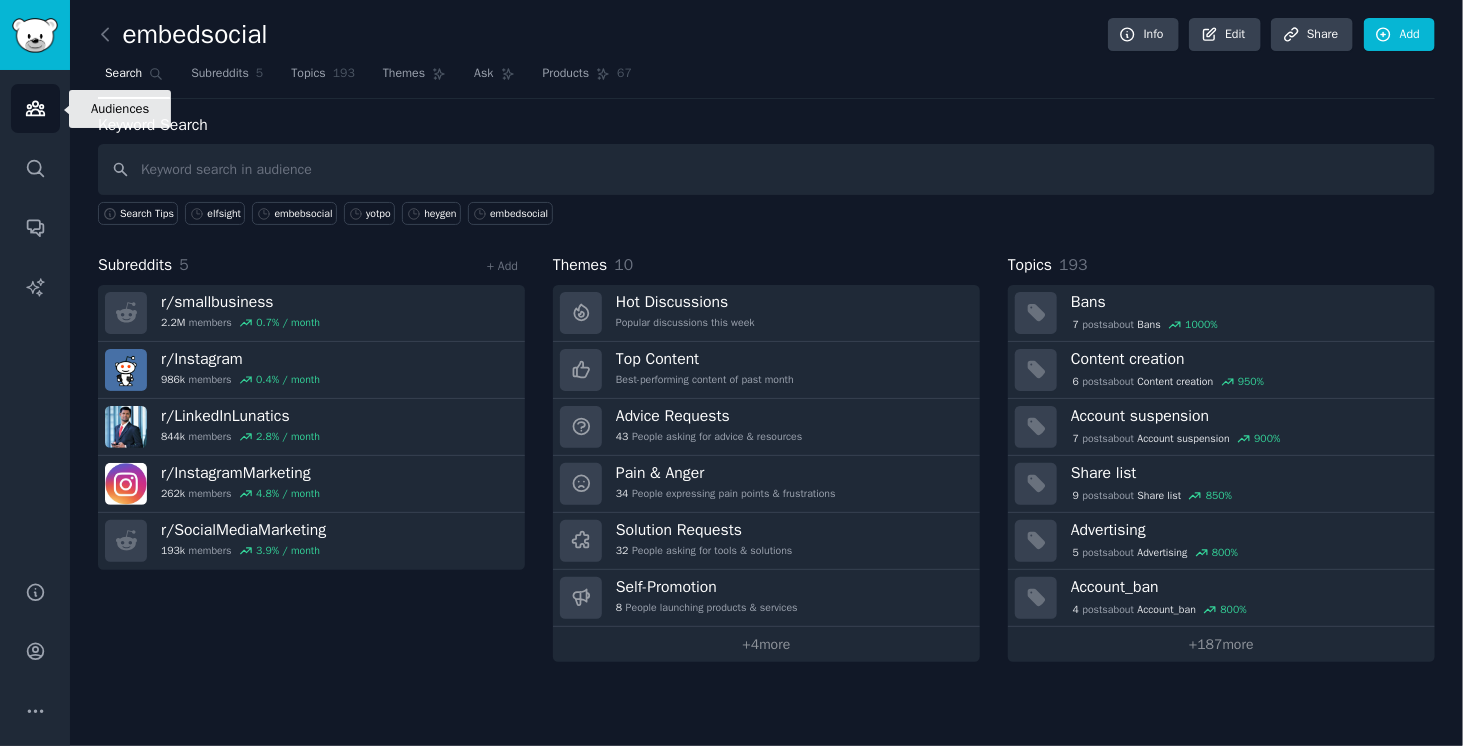 click on "Audiences" at bounding box center [35, 108] 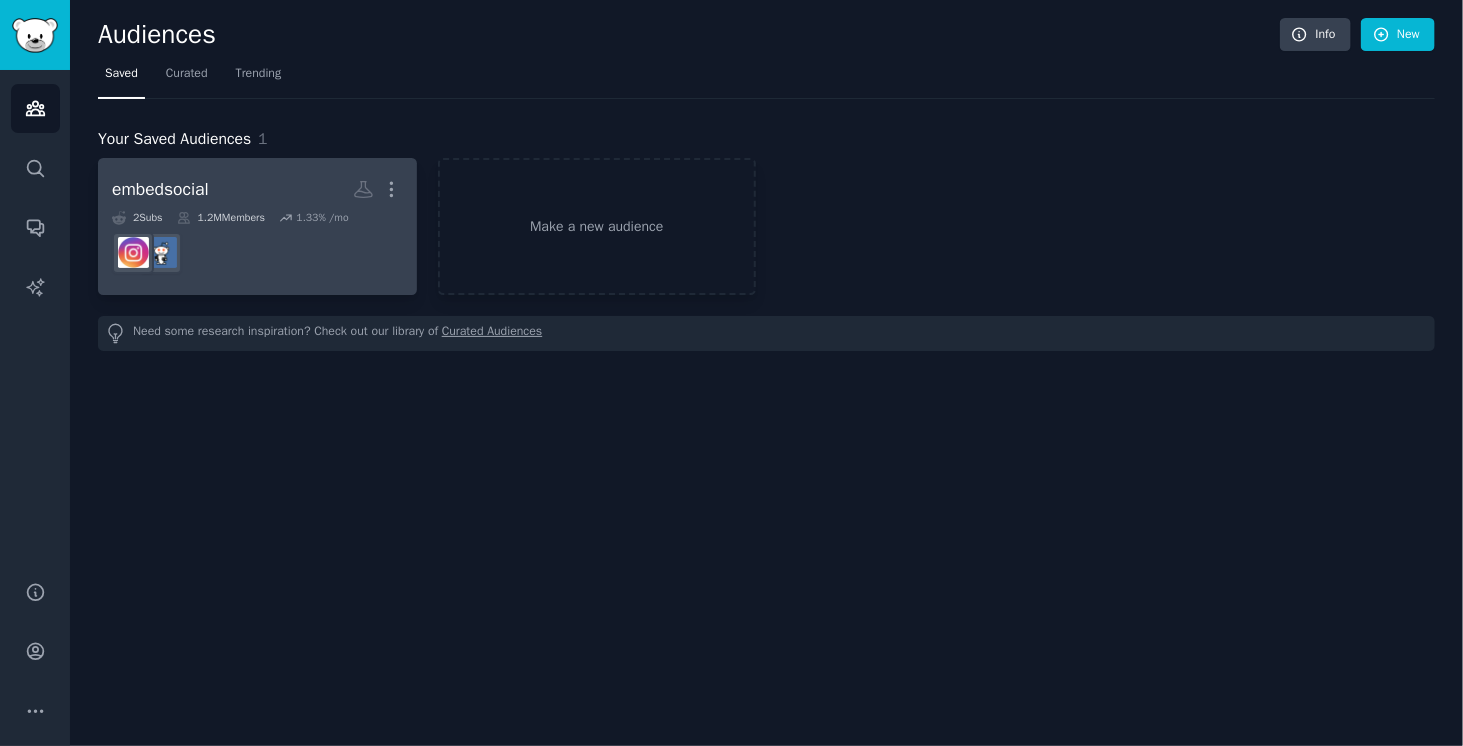 click on "r/Instagram" at bounding box center [257, 253] 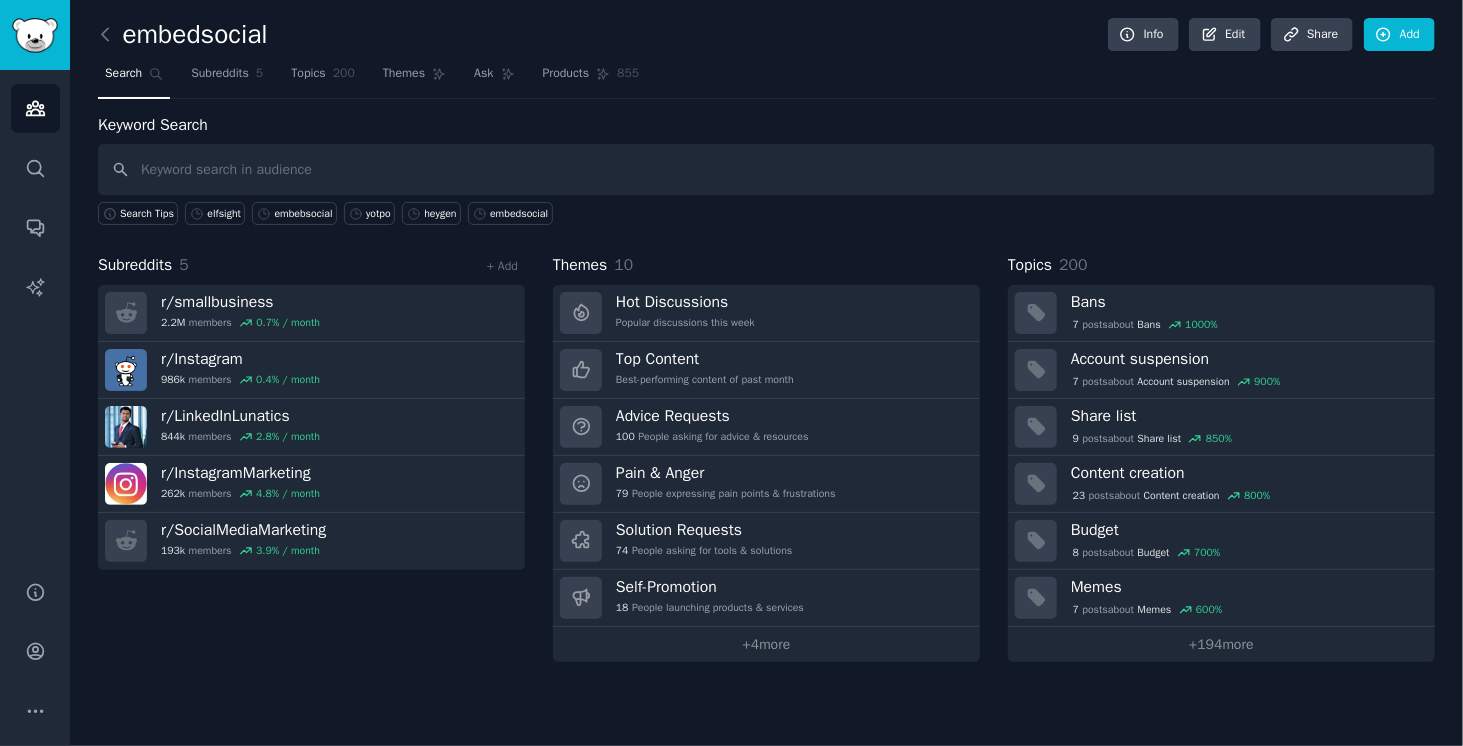 click at bounding box center (766, 169) 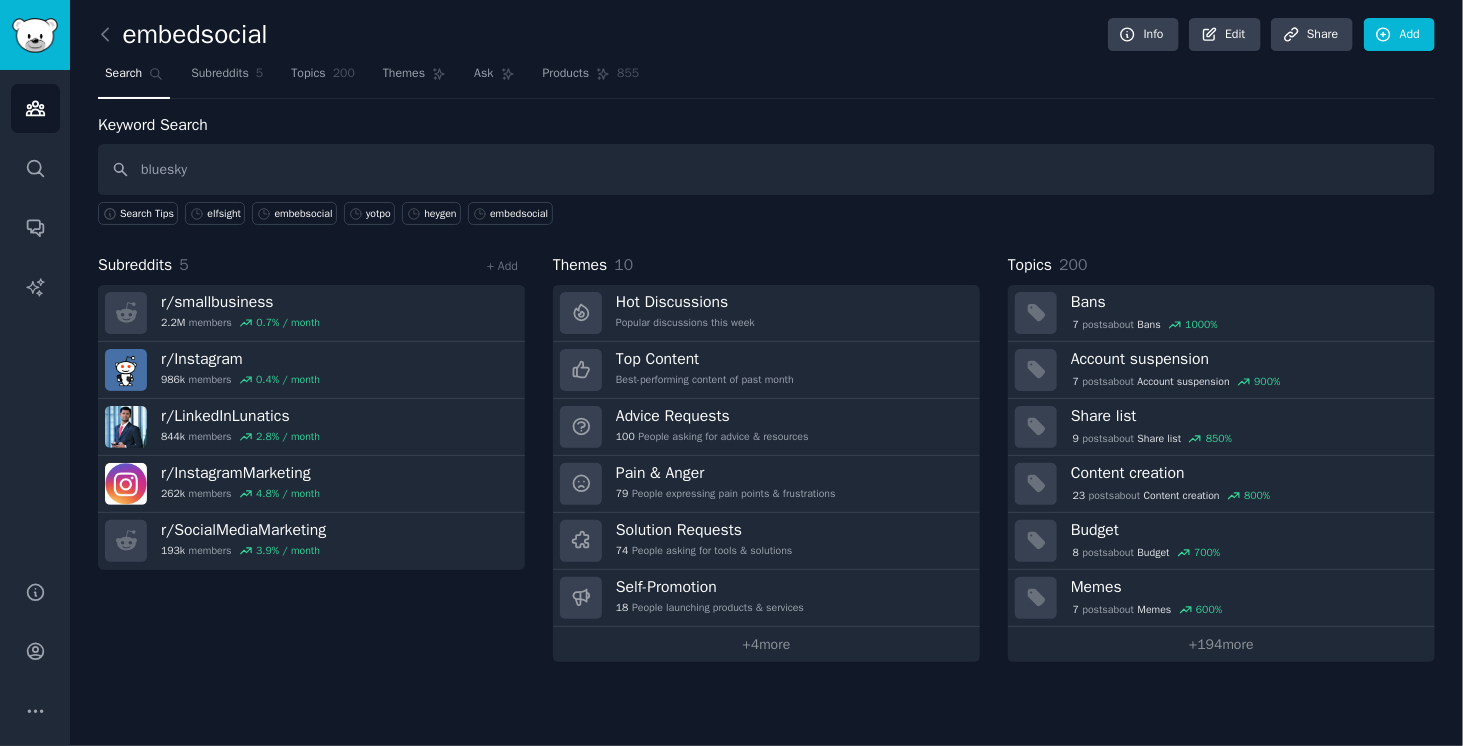 type on "bluesky" 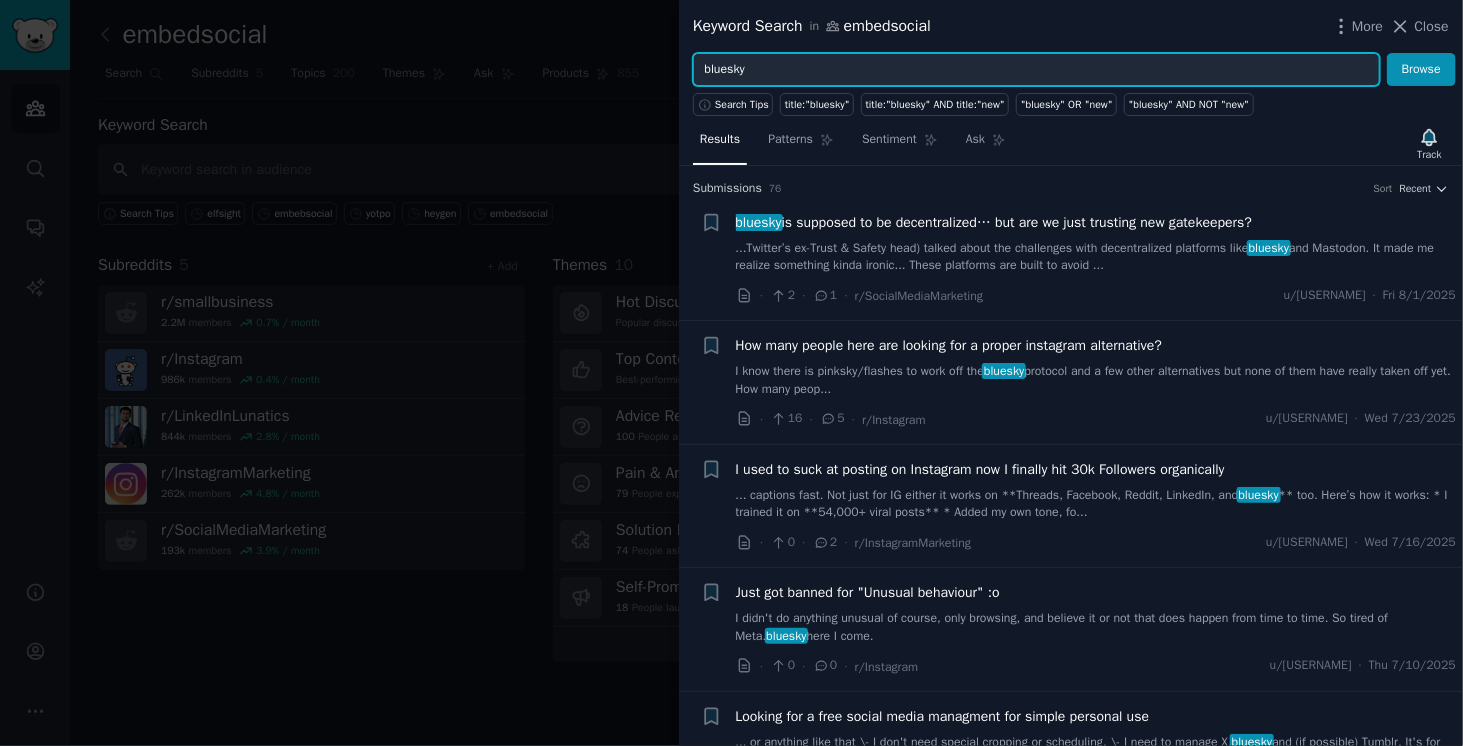 drag, startPoint x: 792, startPoint y: 66, endPoint x: 642, endPoint y: 66, distance: 150 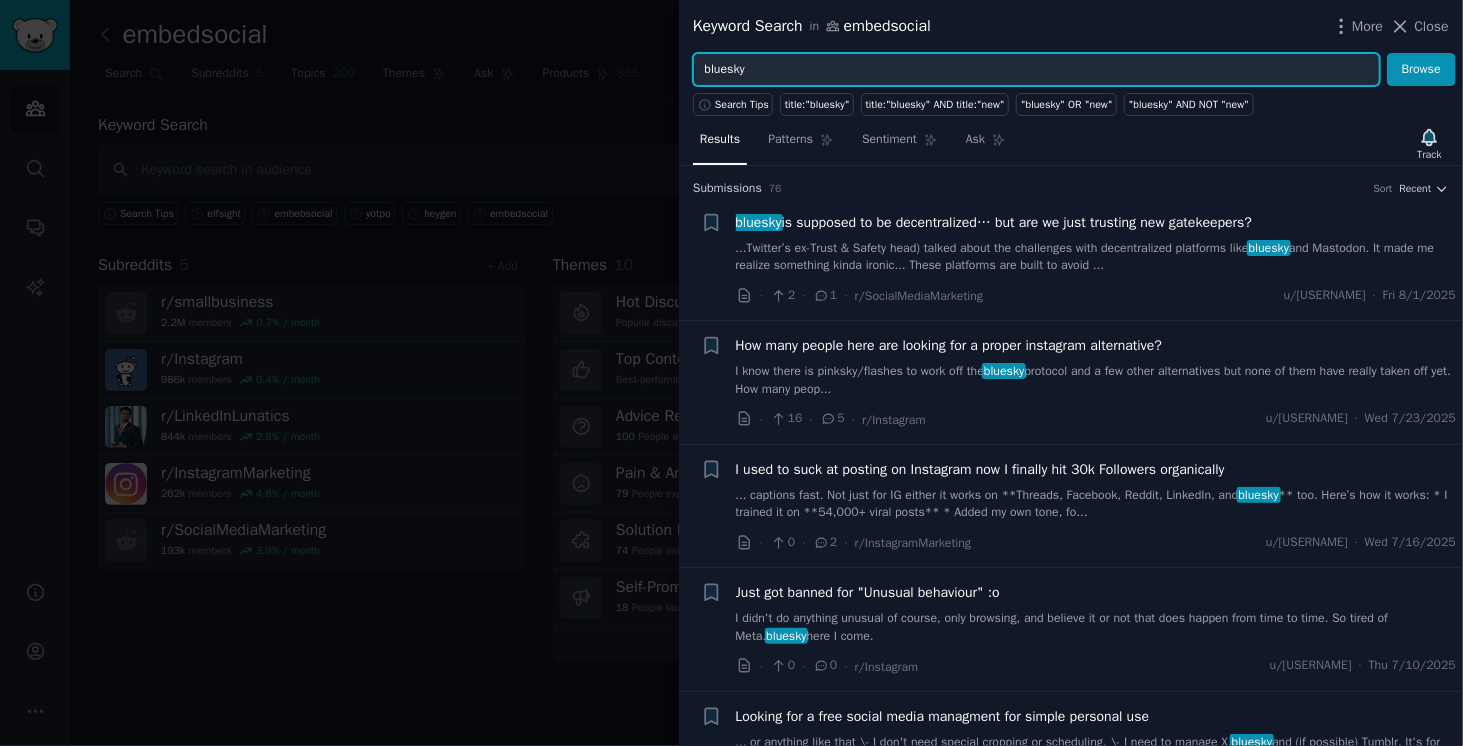 click on "Keyword Search in embedsocial More Close bluesky Browse Search Tips title:"bluesky" title:"bluesky" AND title:"new" "bluesky" OR "new" "bluesky" AND NOT "new" Results Patterns Sentiment Ask Track Submission s 76   Sort Recent + bluesky  is supposed to be decentralized… but are we just trusting new gatekeepers? ...Twitter’s ex-Trust & Safety head) talked about the challenges with decentralized platforms like  bluesky  and Mastodon. It made me realize something kinda ironic...
These platforms are built to avoid ... · 2 · 1 · r/SocialMediaMarketing u/[USERNAME] · [DAY]/[DAY]/[YEAR] + How many people here are looking for a proper instagram alternative? I know there is pinksky/flashes to work off the  bluesky  protocol and a few other alternatives but none of them have really taken off yet. How many peop... · 16 · 5 · r/Instagram u/[USERNAME] · [DAY]/[DAY]/[YEAR] + I used to suck at posting on Instagram now I finally hit 30k Followers organically bluesky · 0 · 2 · r/InstagramMarketing · + · 0 0" at bounding box center [731, 373] 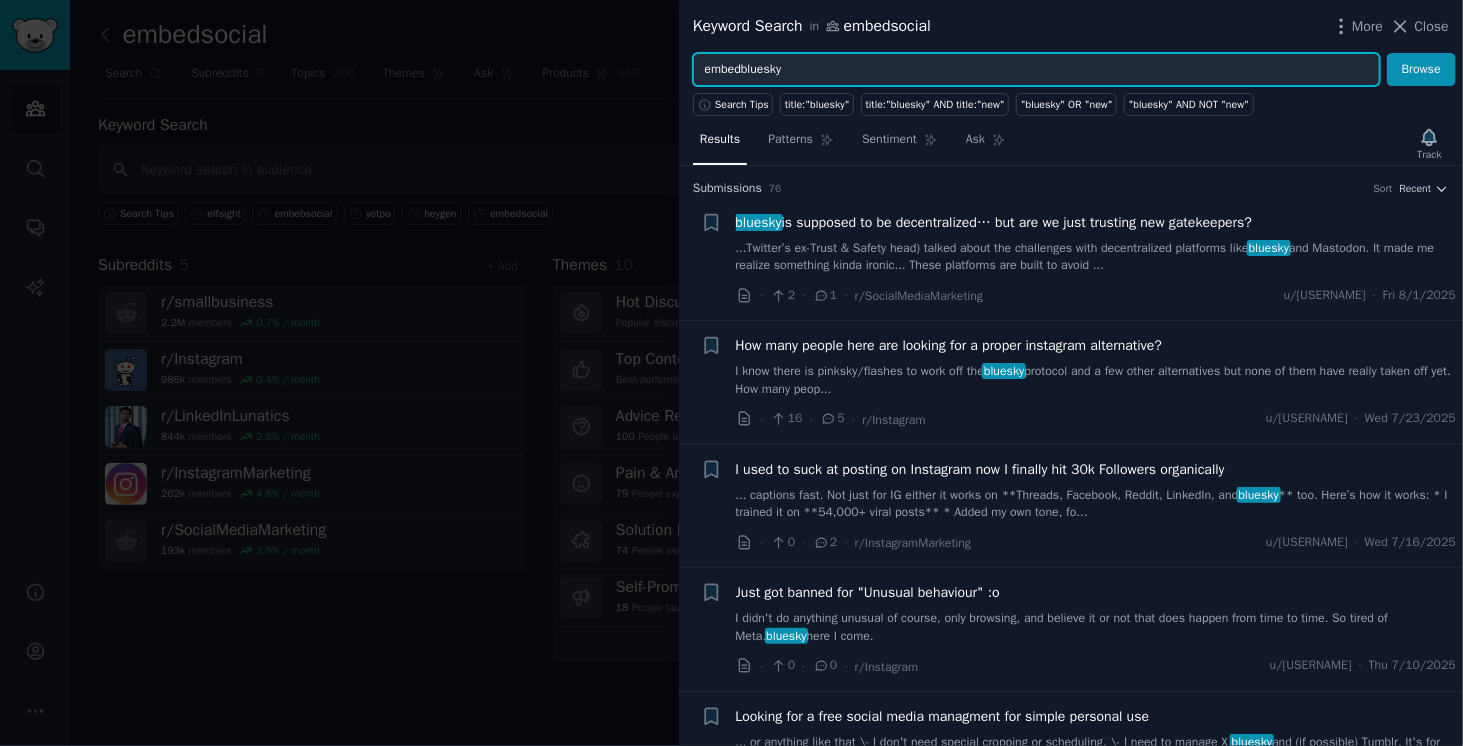 type on "embedbluesky" 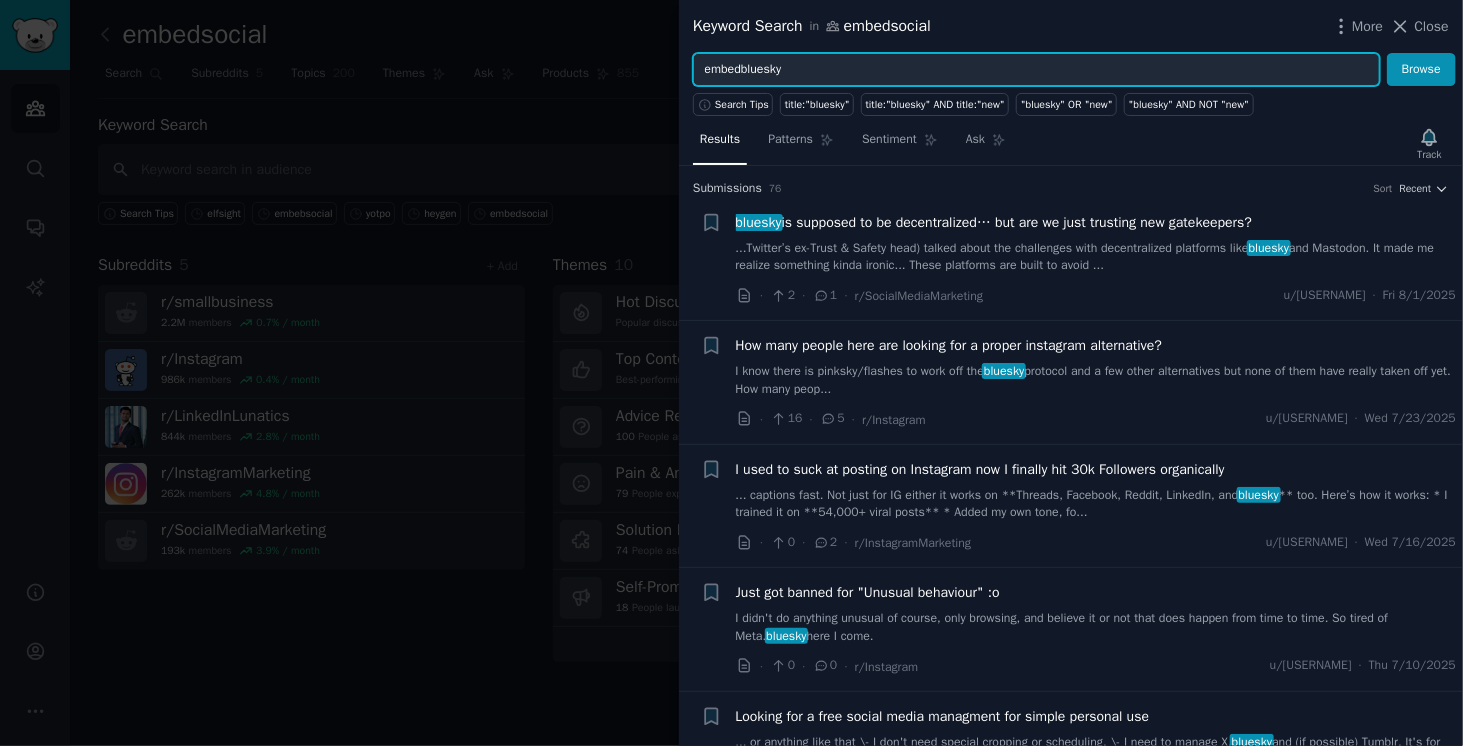 click on "Browse" at bounding box center [1421, 70] 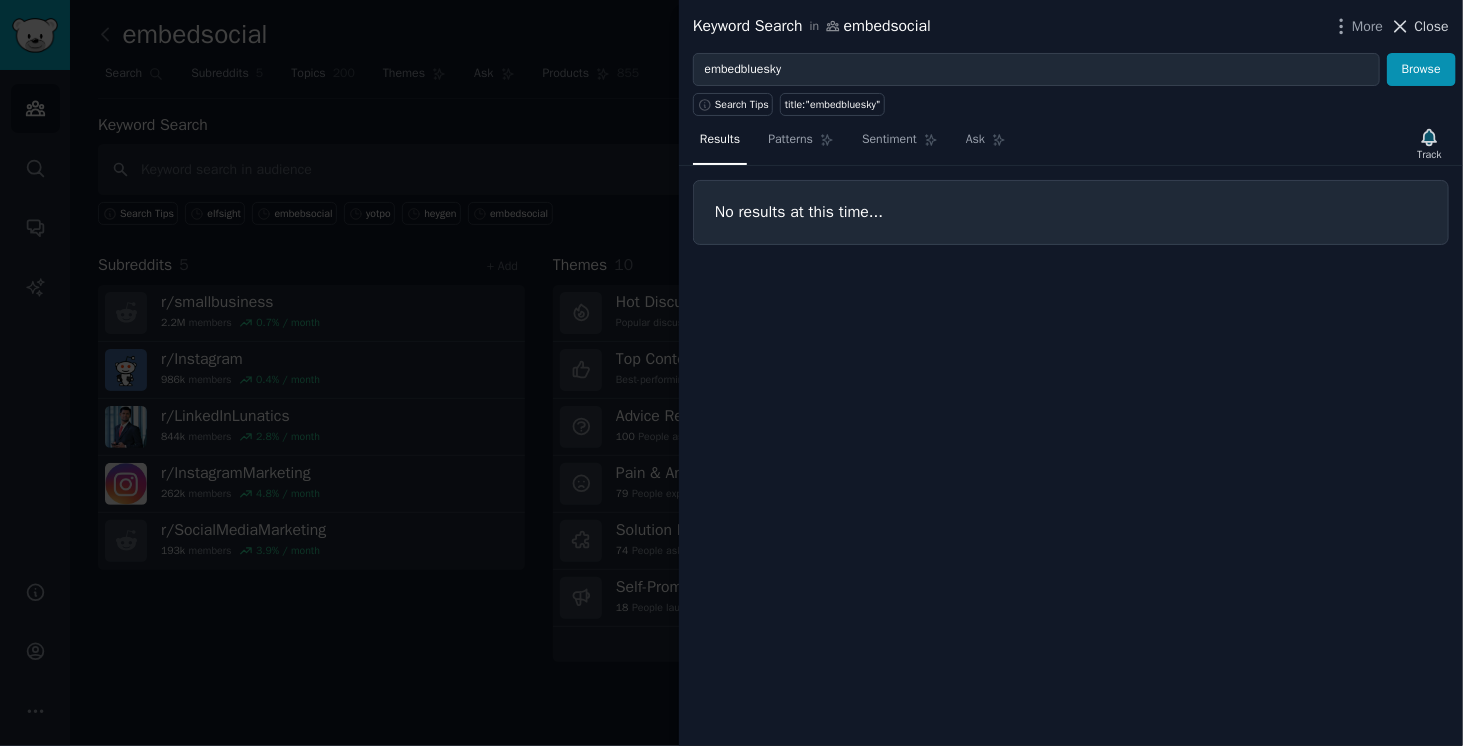 click 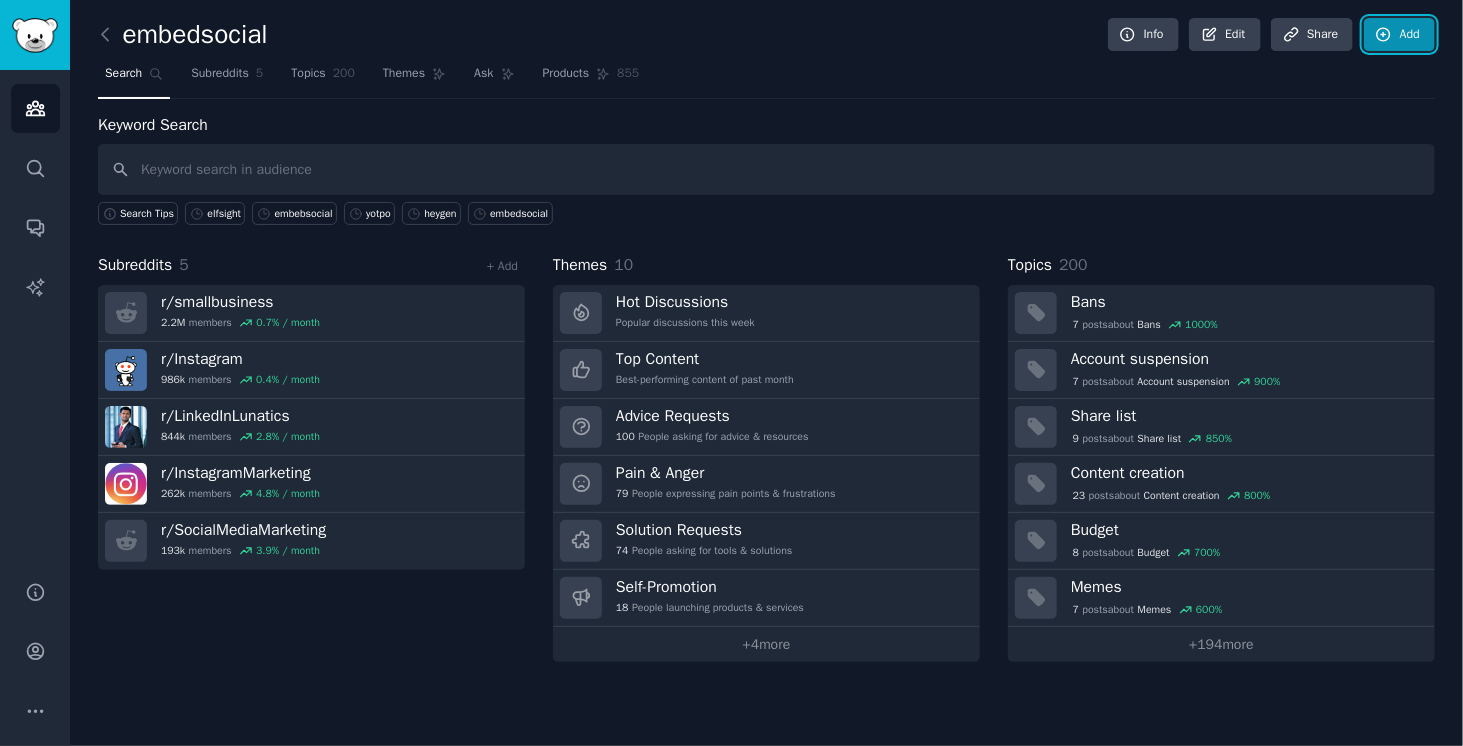 click on "Add" at bounding box center (1399, 35) 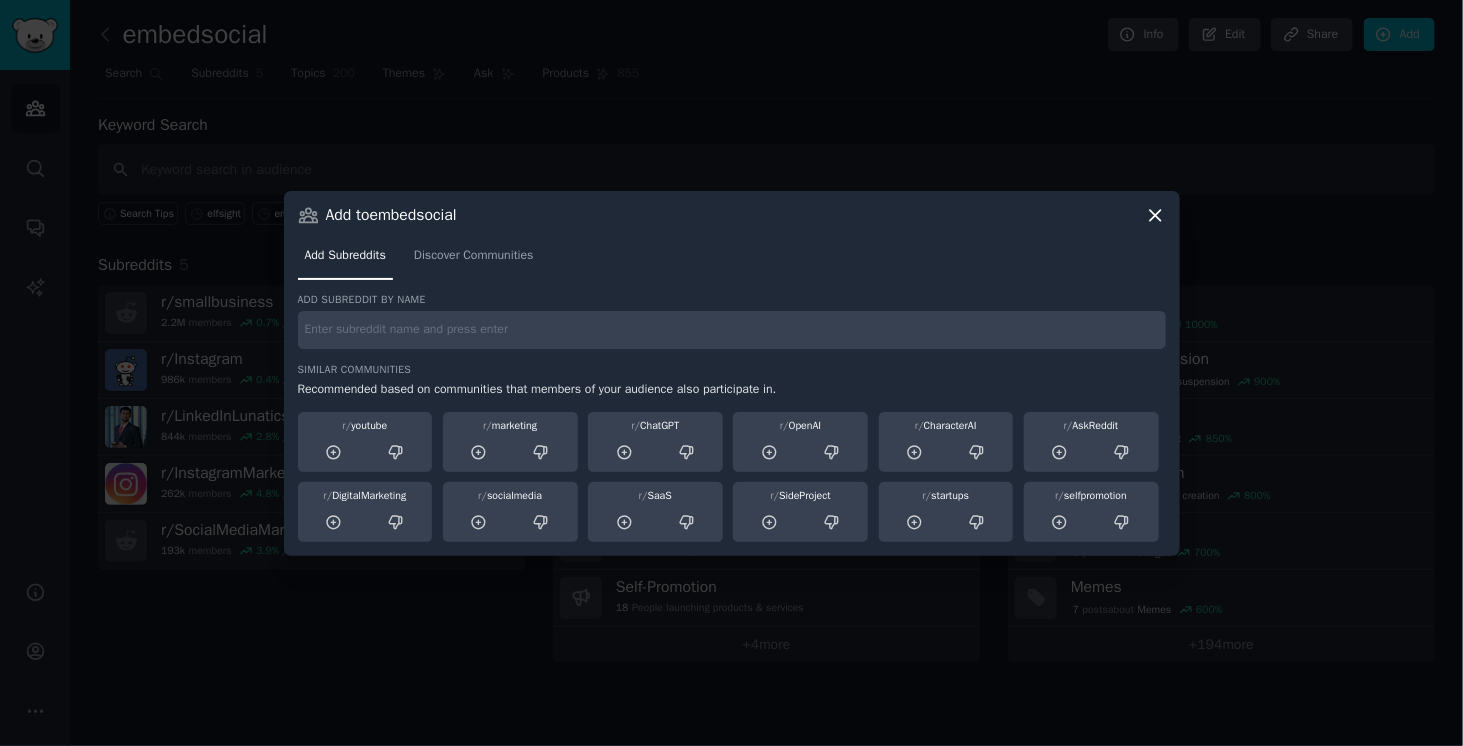 click 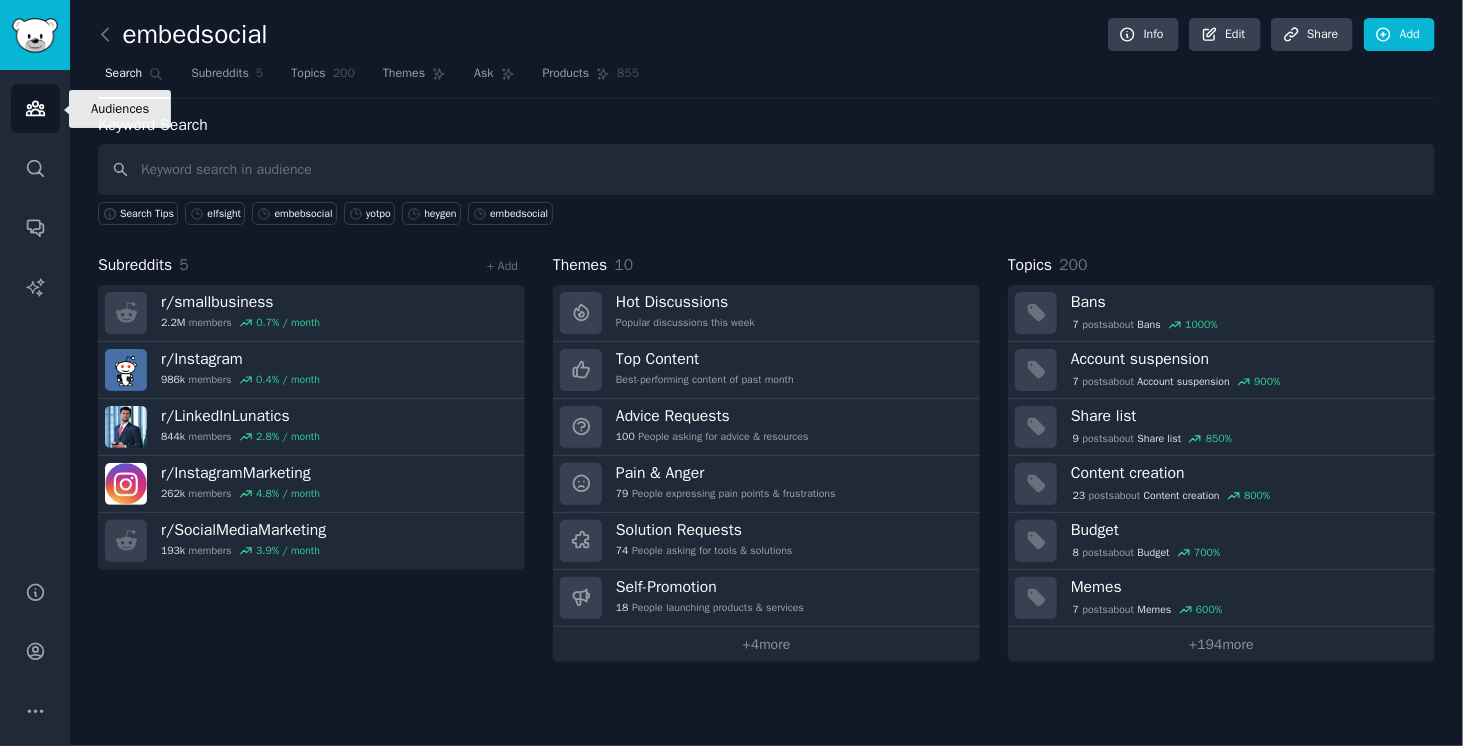 click 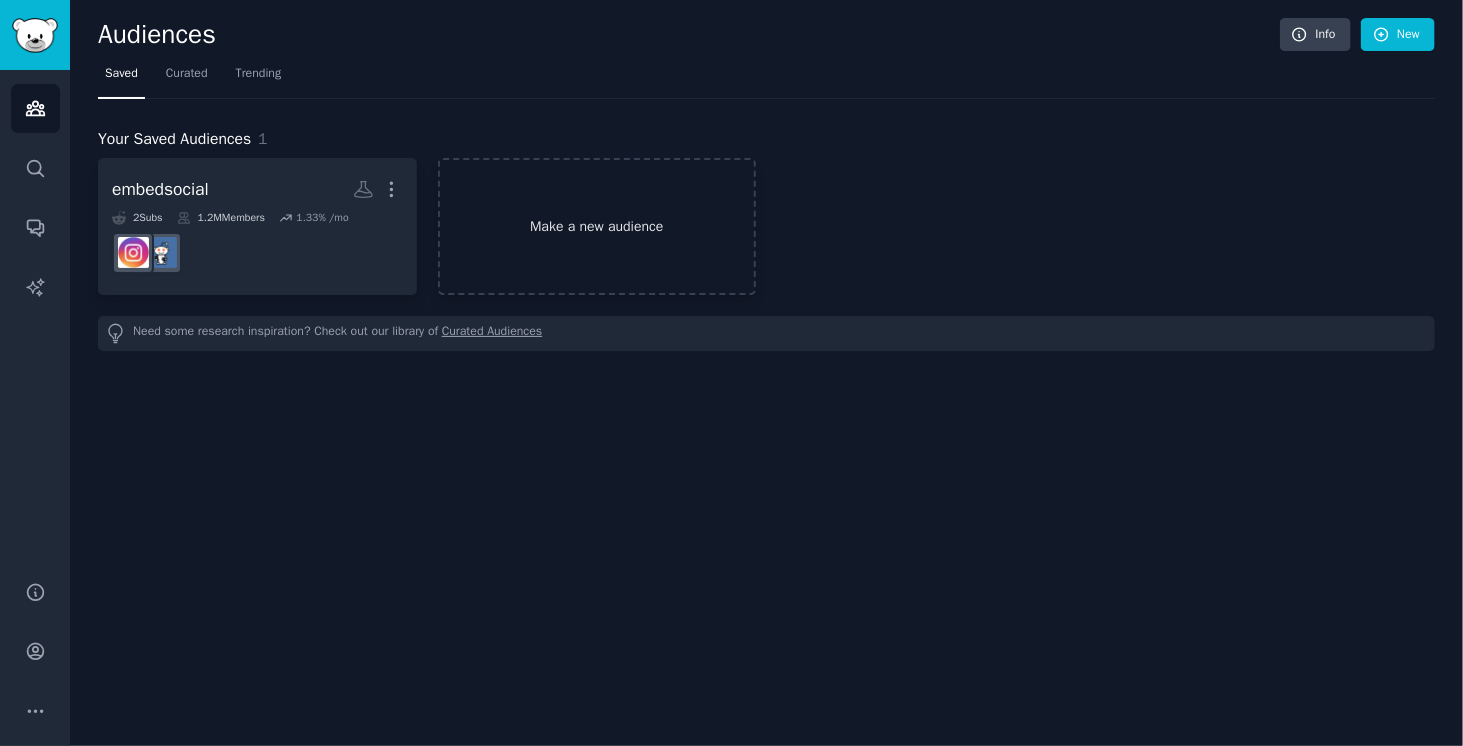 click on "Make a new audience" at bounding box center (597, 226) 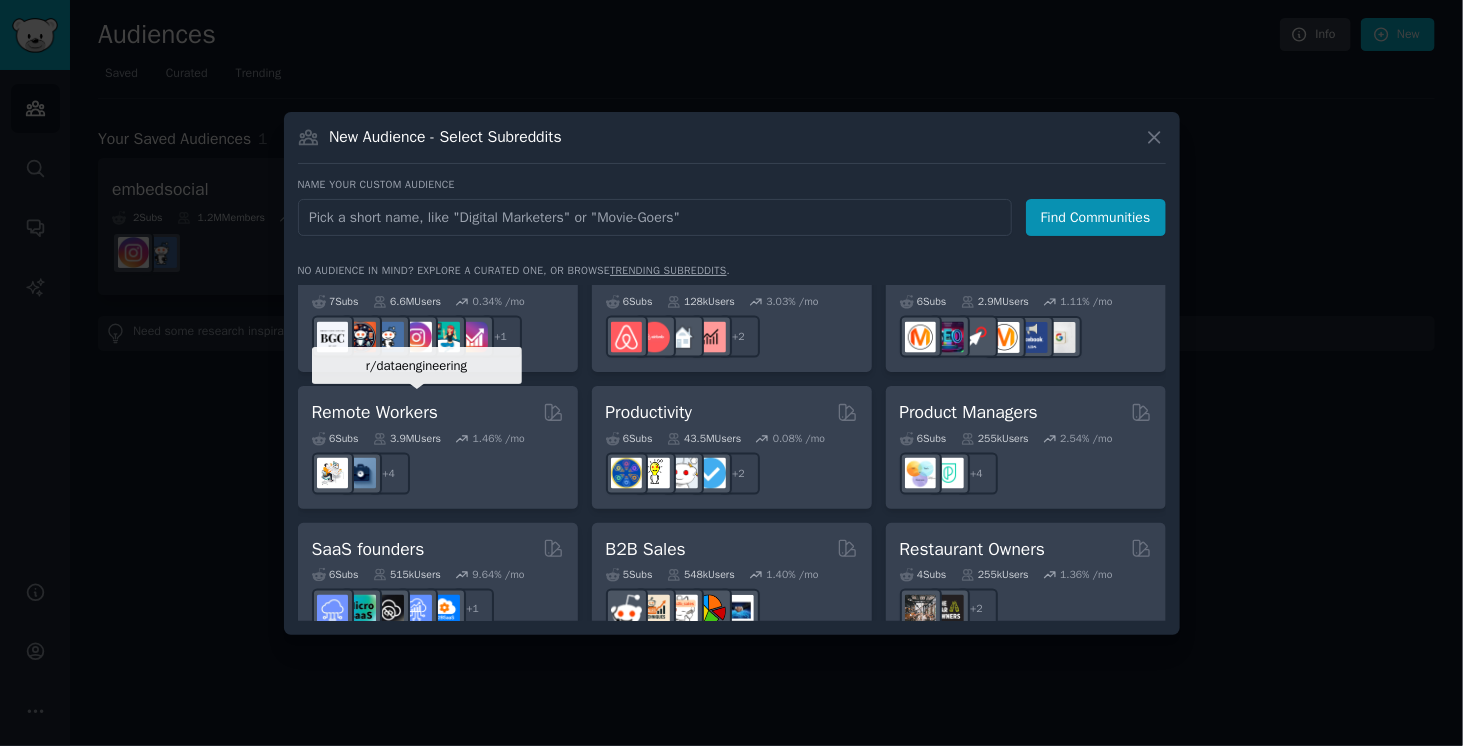 scroll, scrollTop: 1561, scrollLeft: 0, axis: vertical 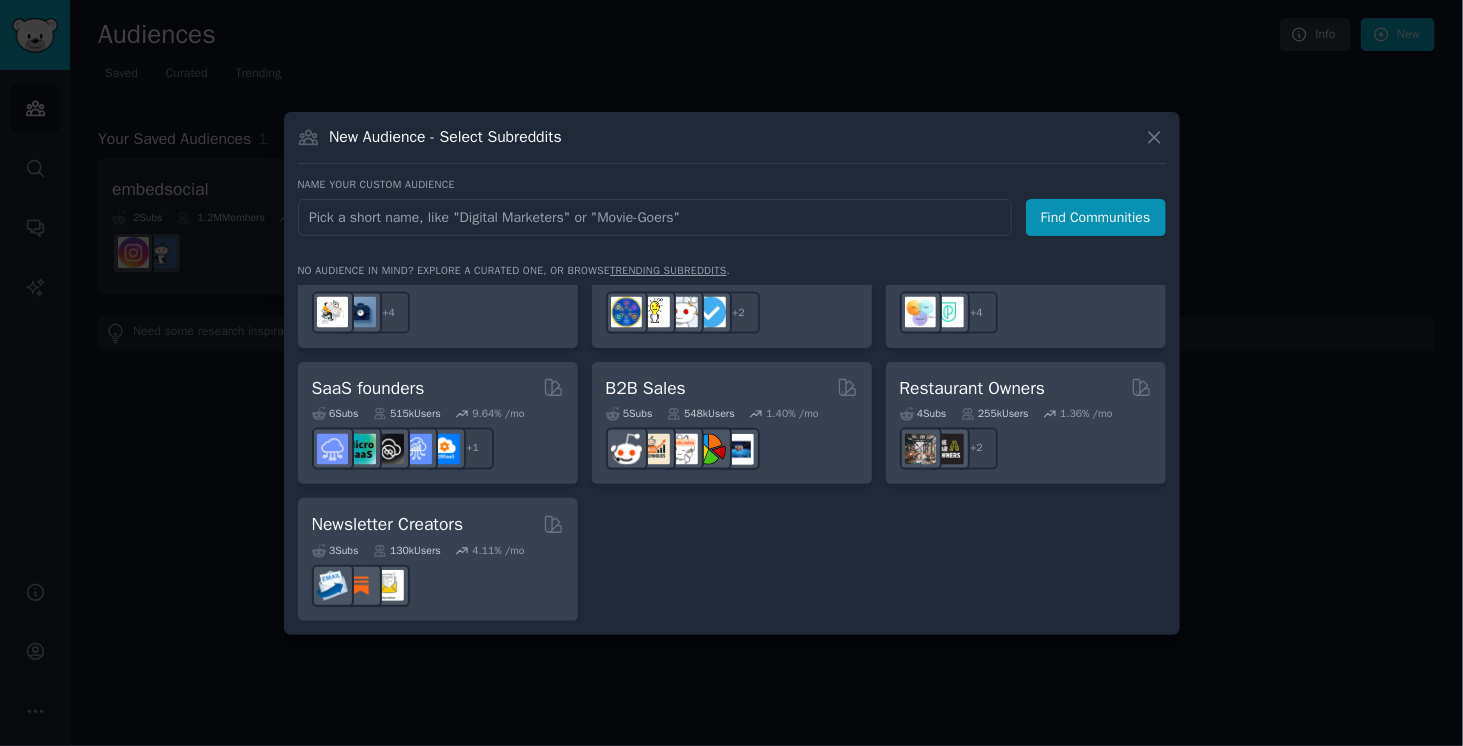 click at bounding box center (655, 217) 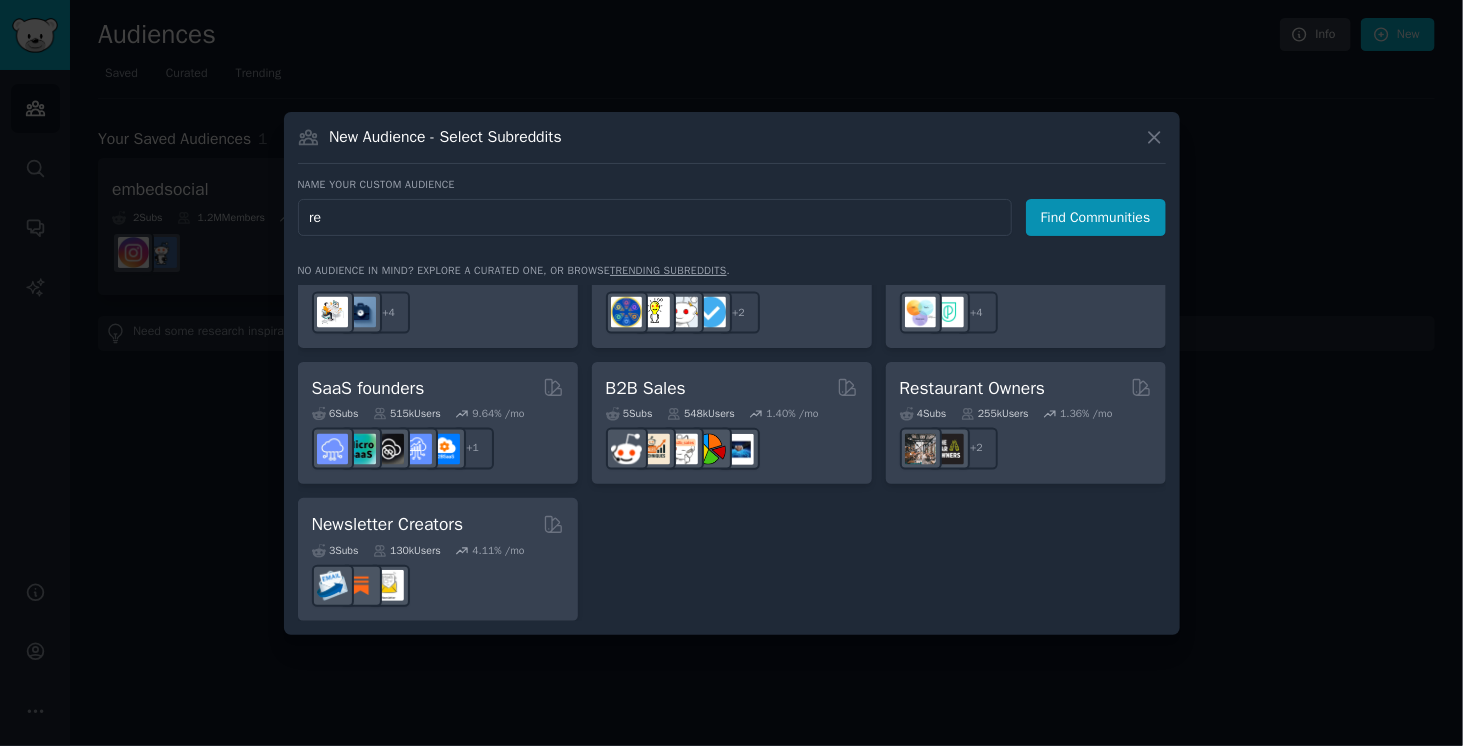 type on "r" 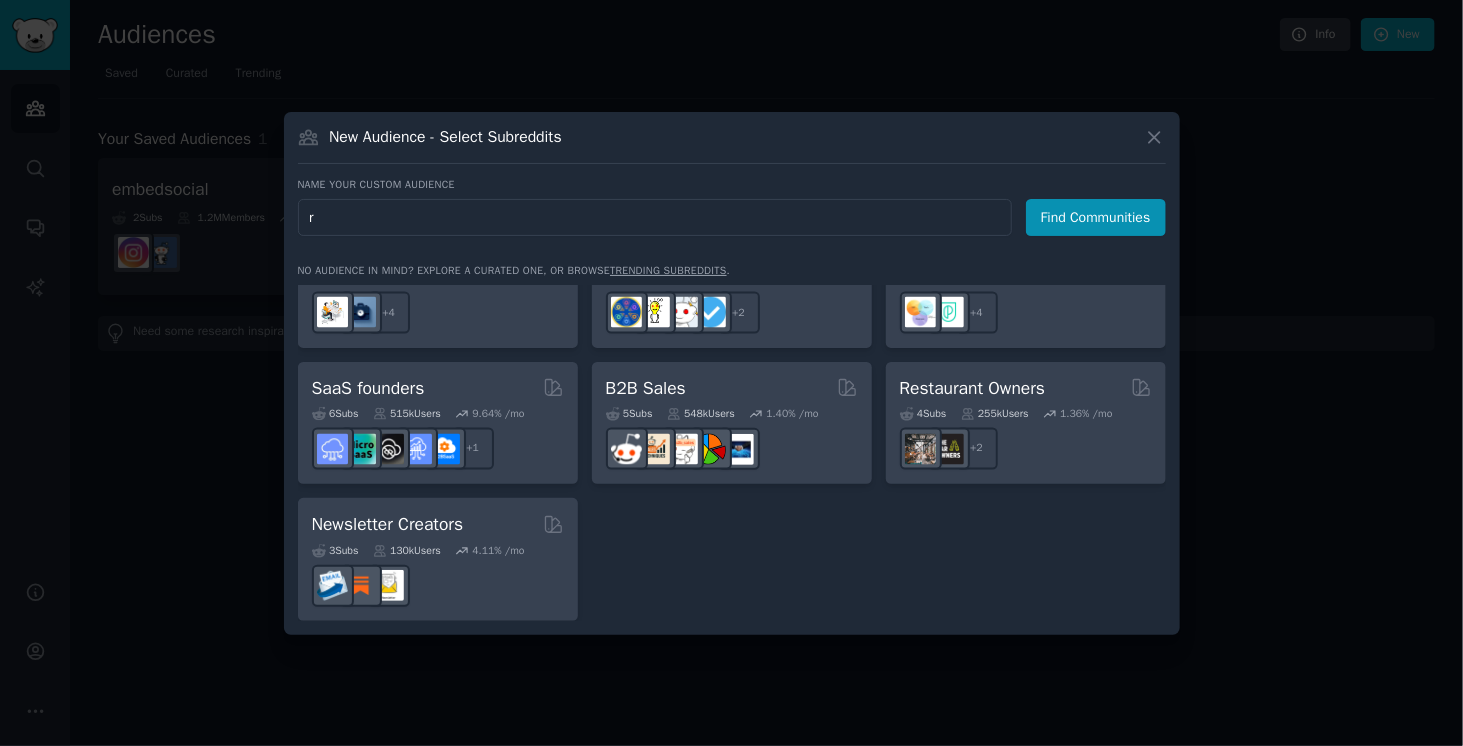 type 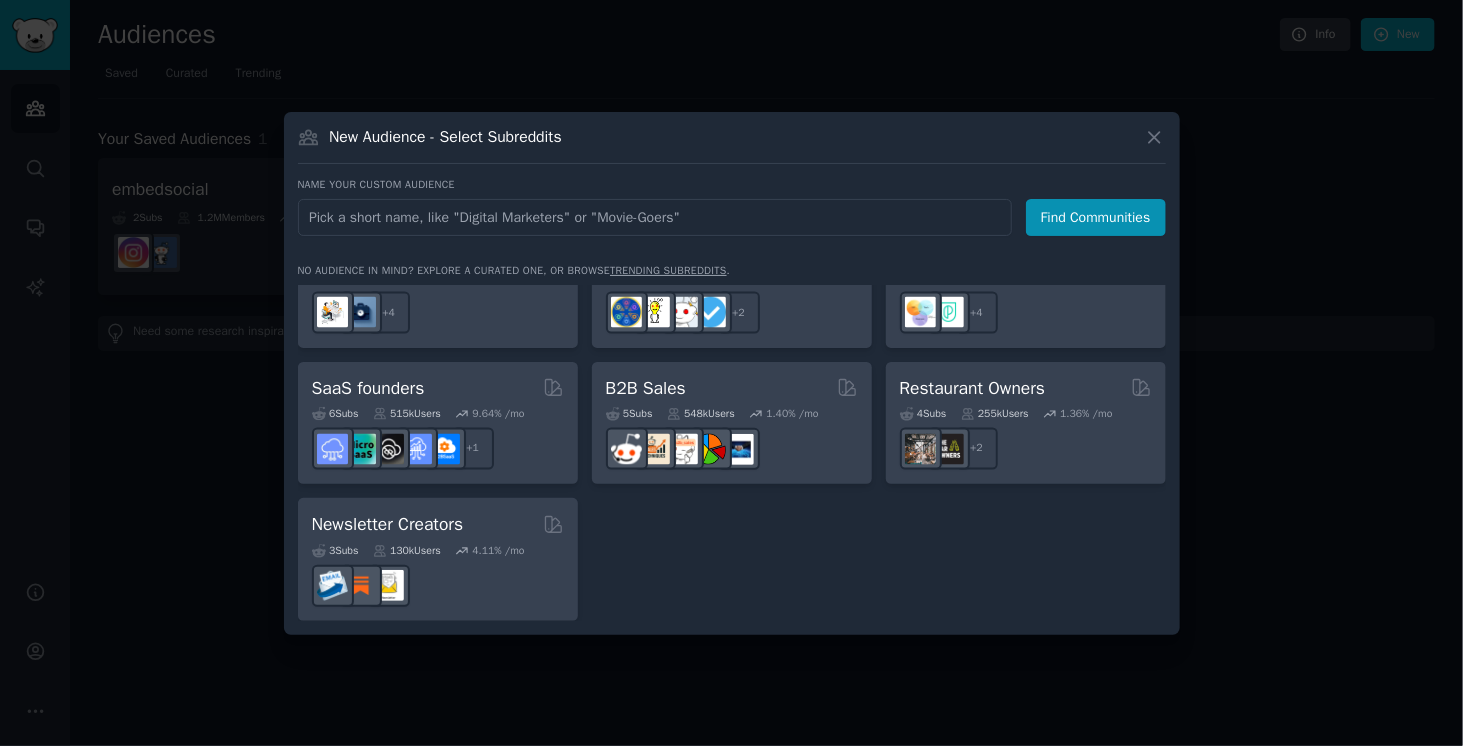 click at bounding box center (731, 373) 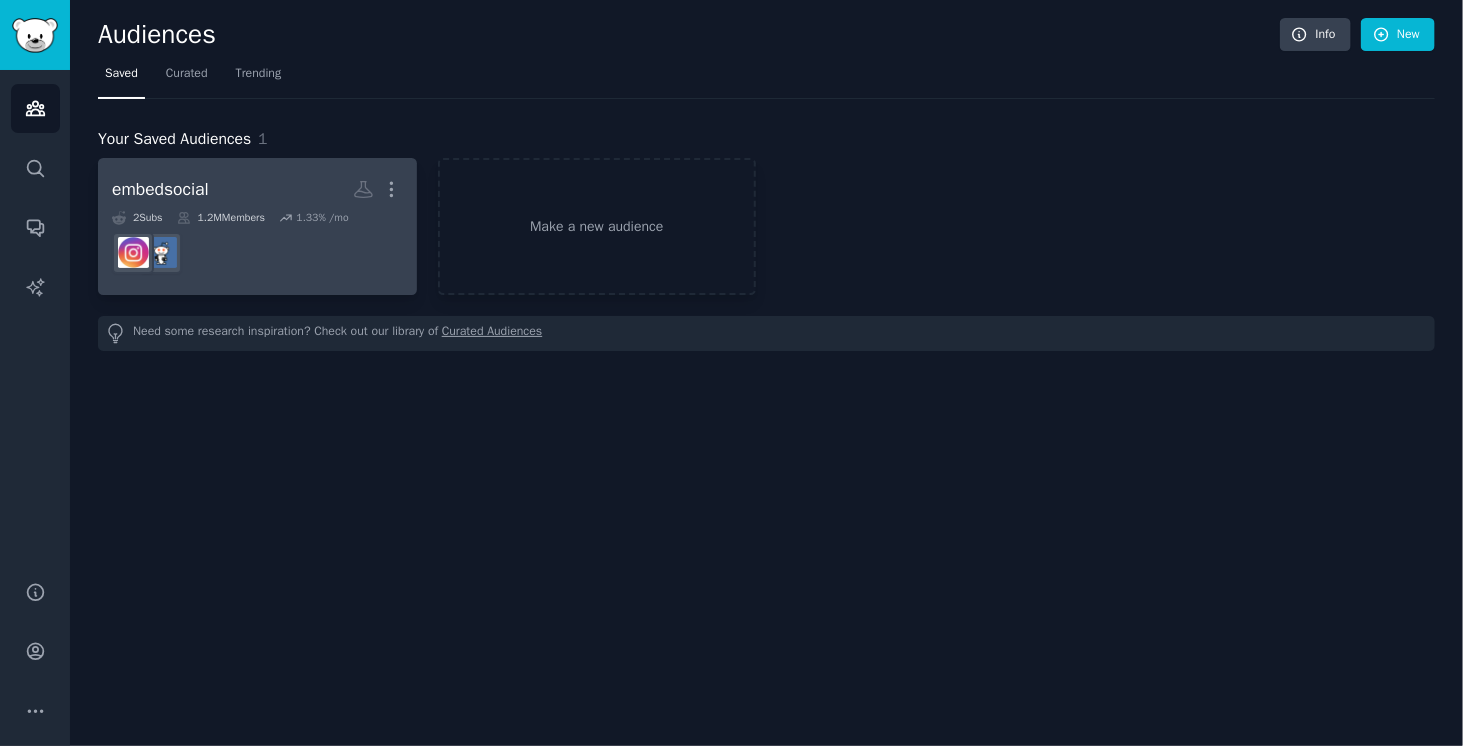 click on "embedsocial" at bounding box center (160, 189) 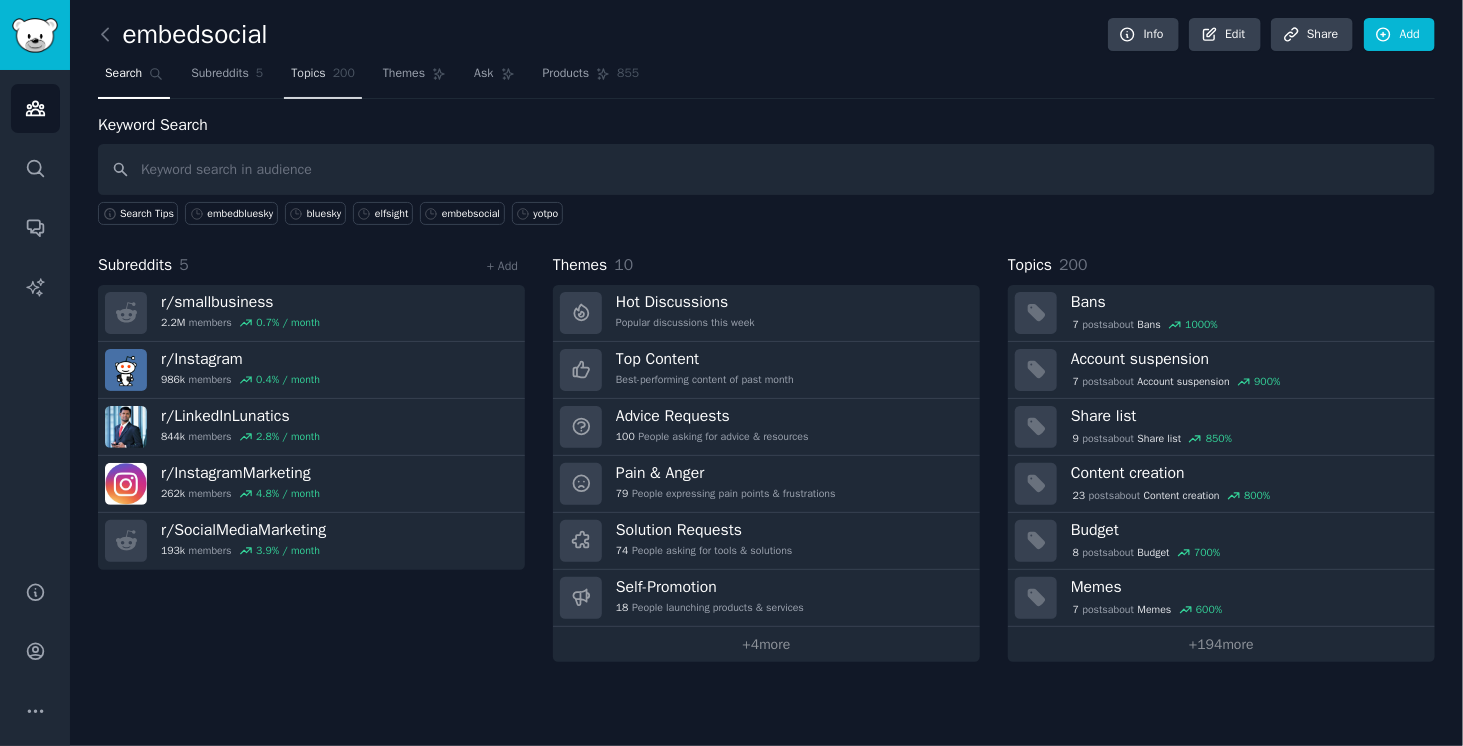 click on "Topics" at bounding box center [308, 74] 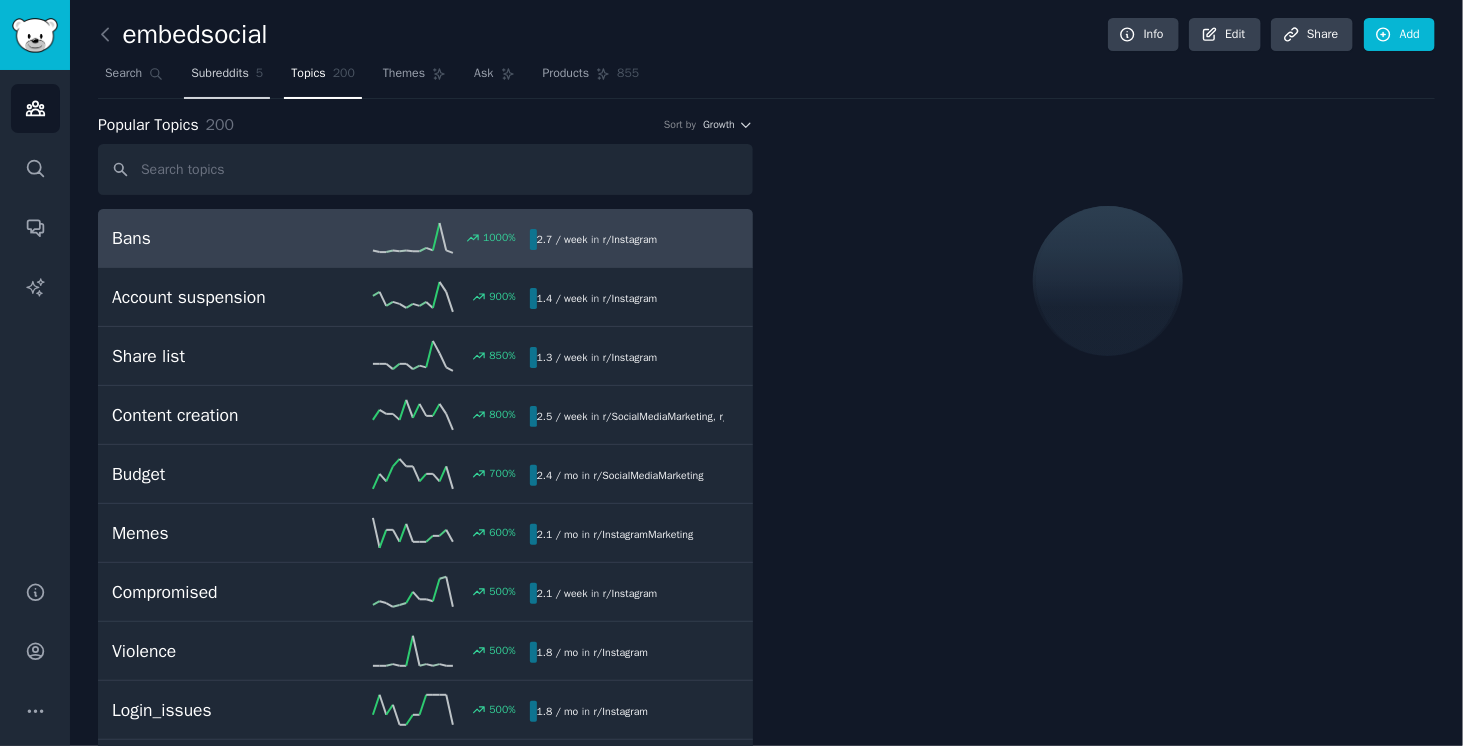 click on "Subreddits" at bounding box center [220, 74] 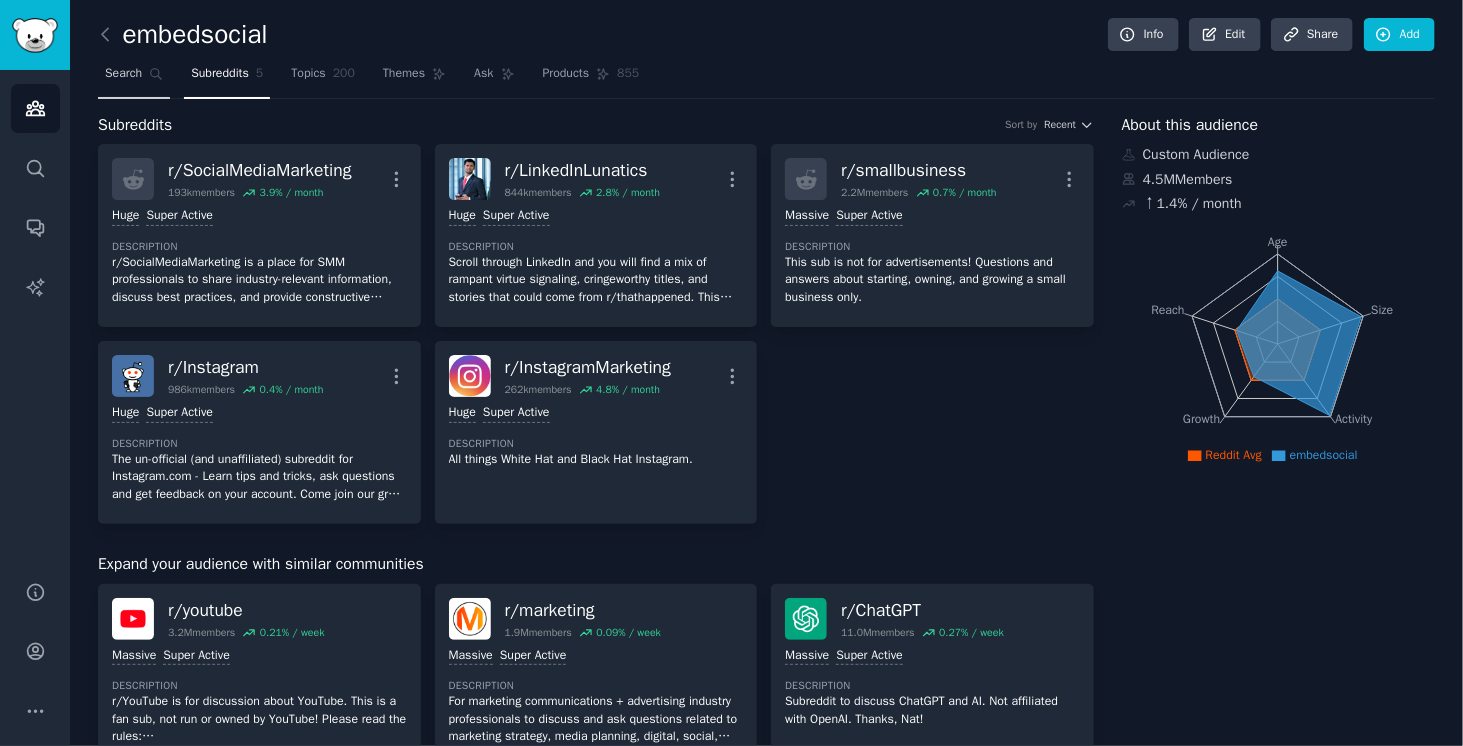 click on "Search" at bounding box center (134, 78) 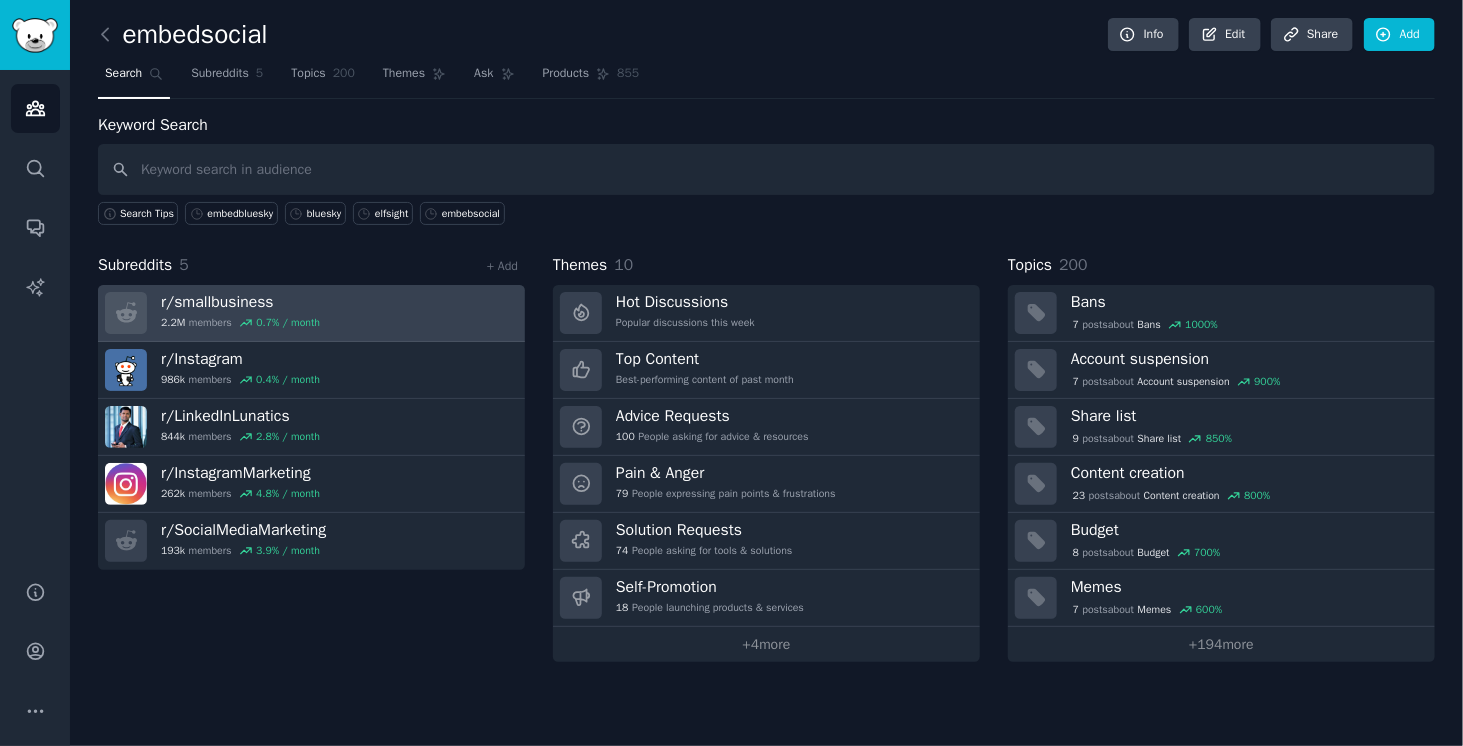 click on "r/ smallbusiness" at bounding box center (240, 302) 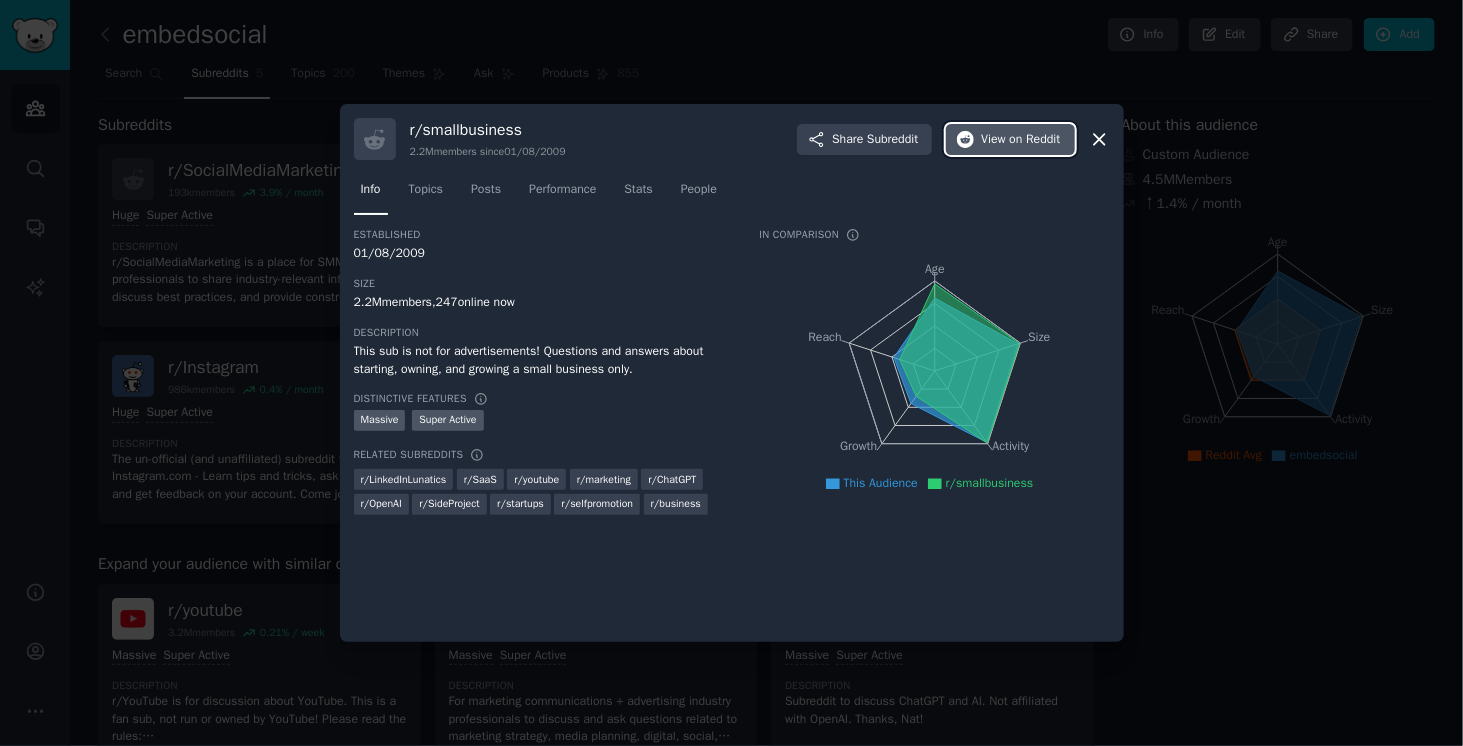click on "on Reddit" at bounding box center (1034, 140) 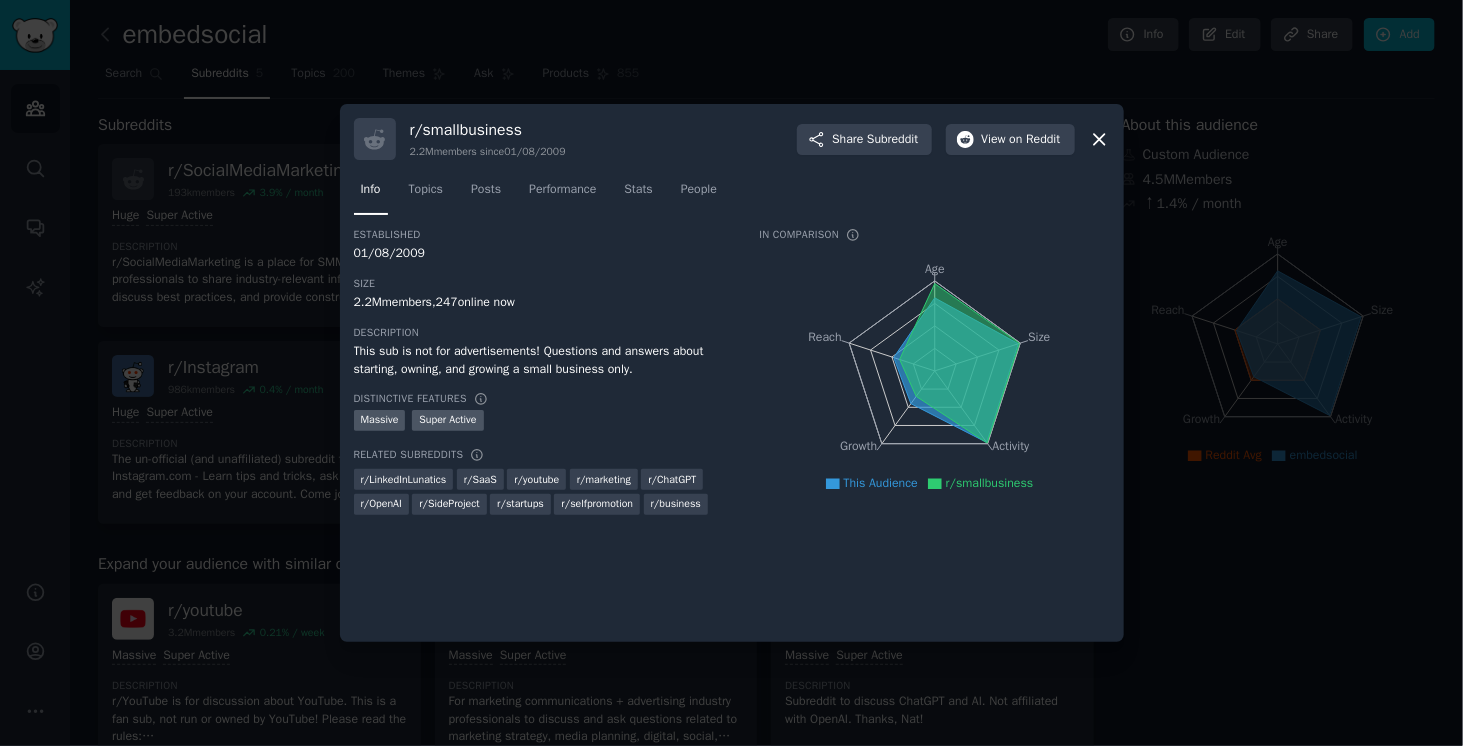 click at bounding box center (731, 373) 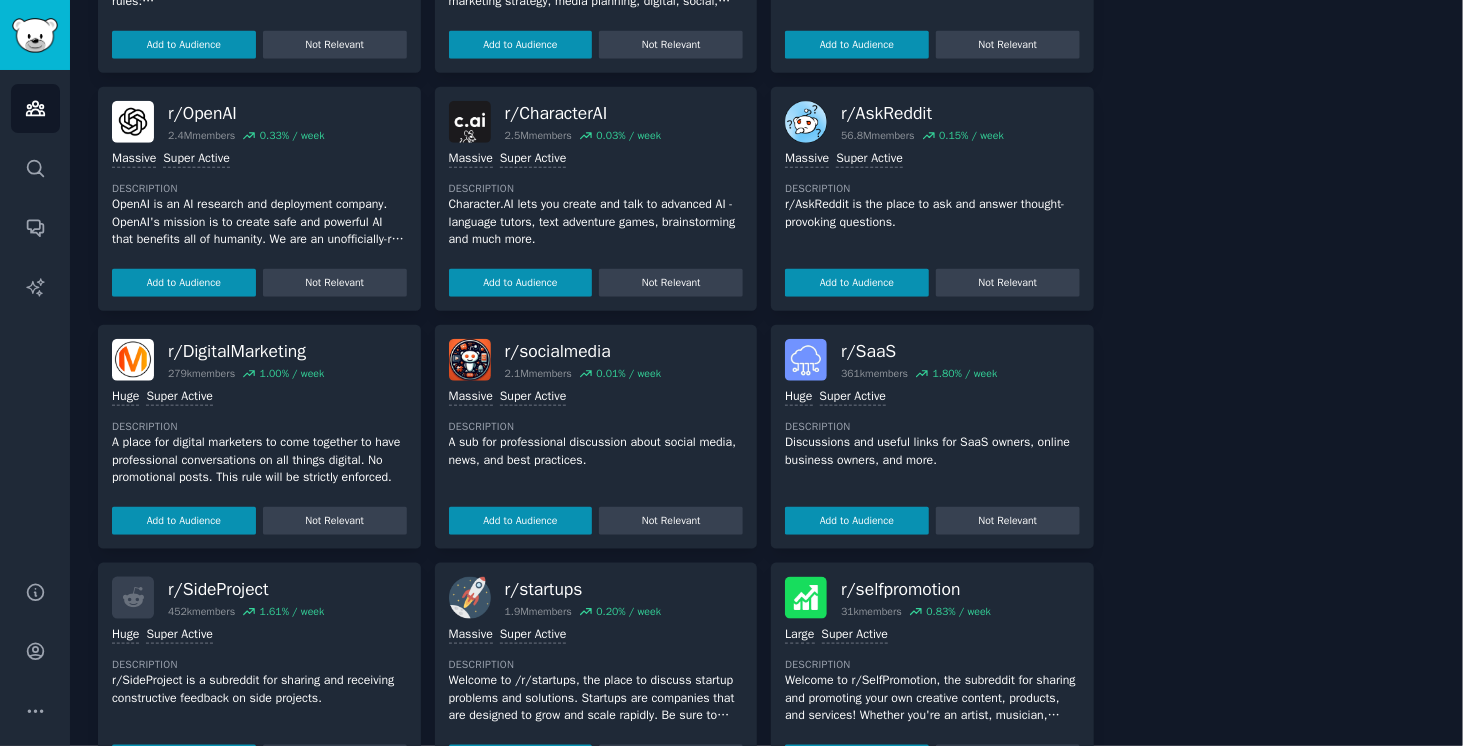 scroll, scrollTop: 800, scrollLeft: 0, axis: vertical 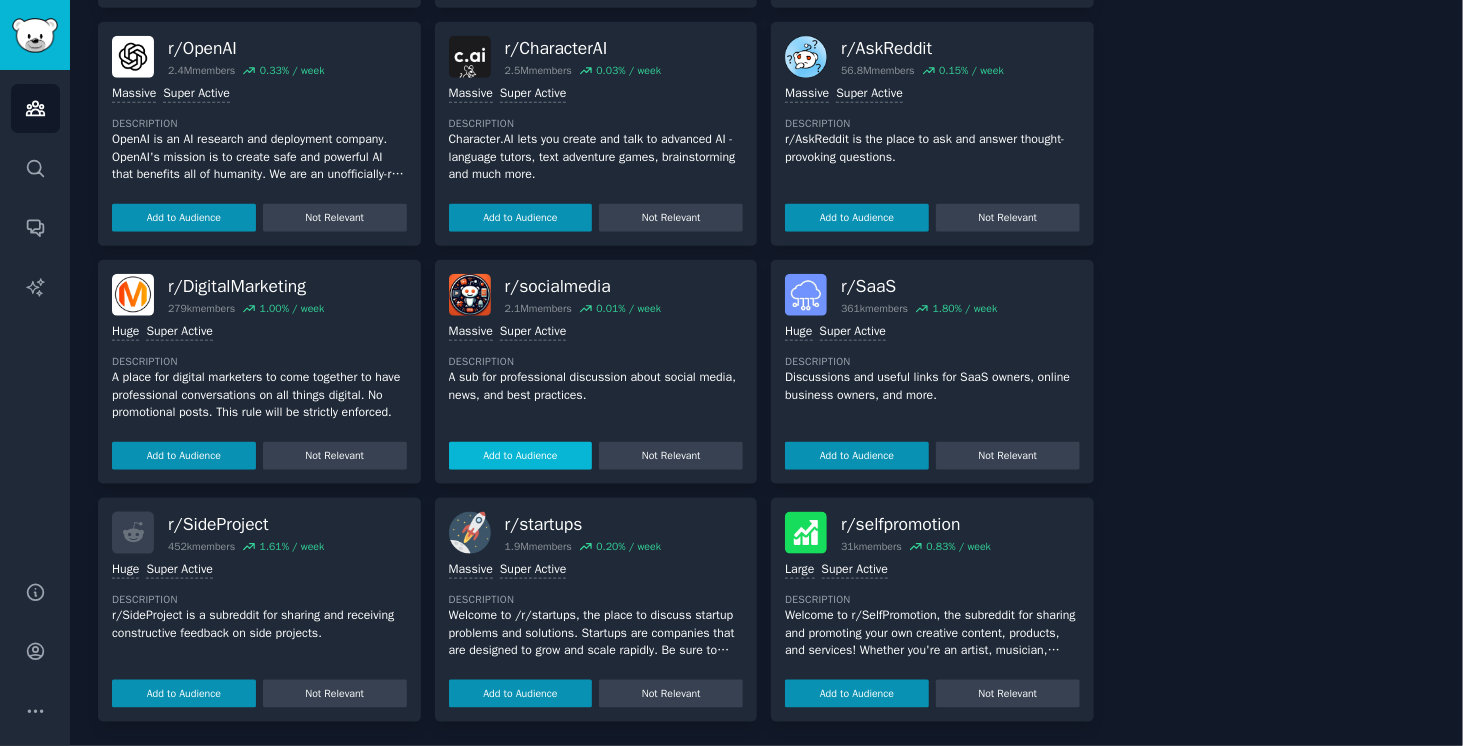 click on "Add to Audience" at bounding box center [521, 456] 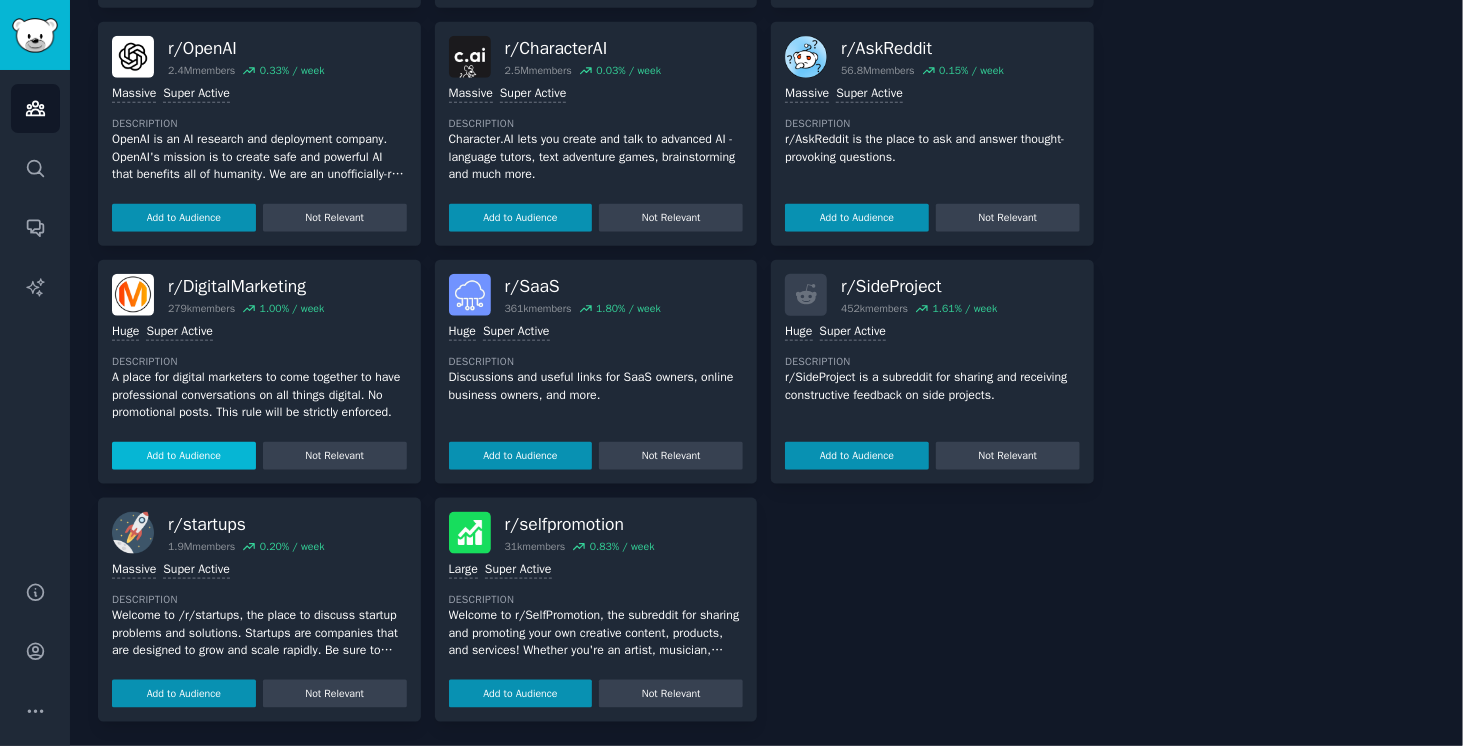click on "Add to Audience" at bounding box center [184, 456] 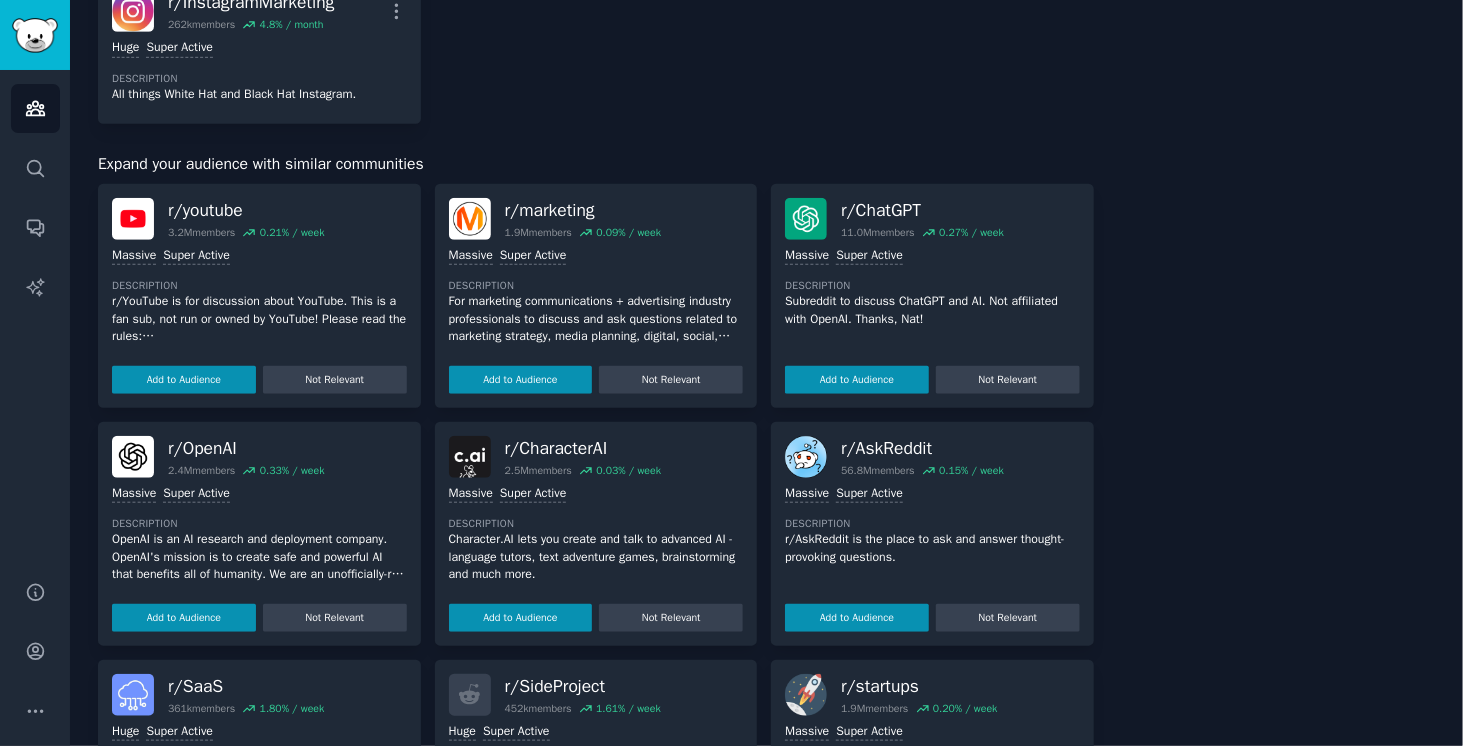 scroll, scrollTop: 362, scrollLeft: 0, axis: vertical 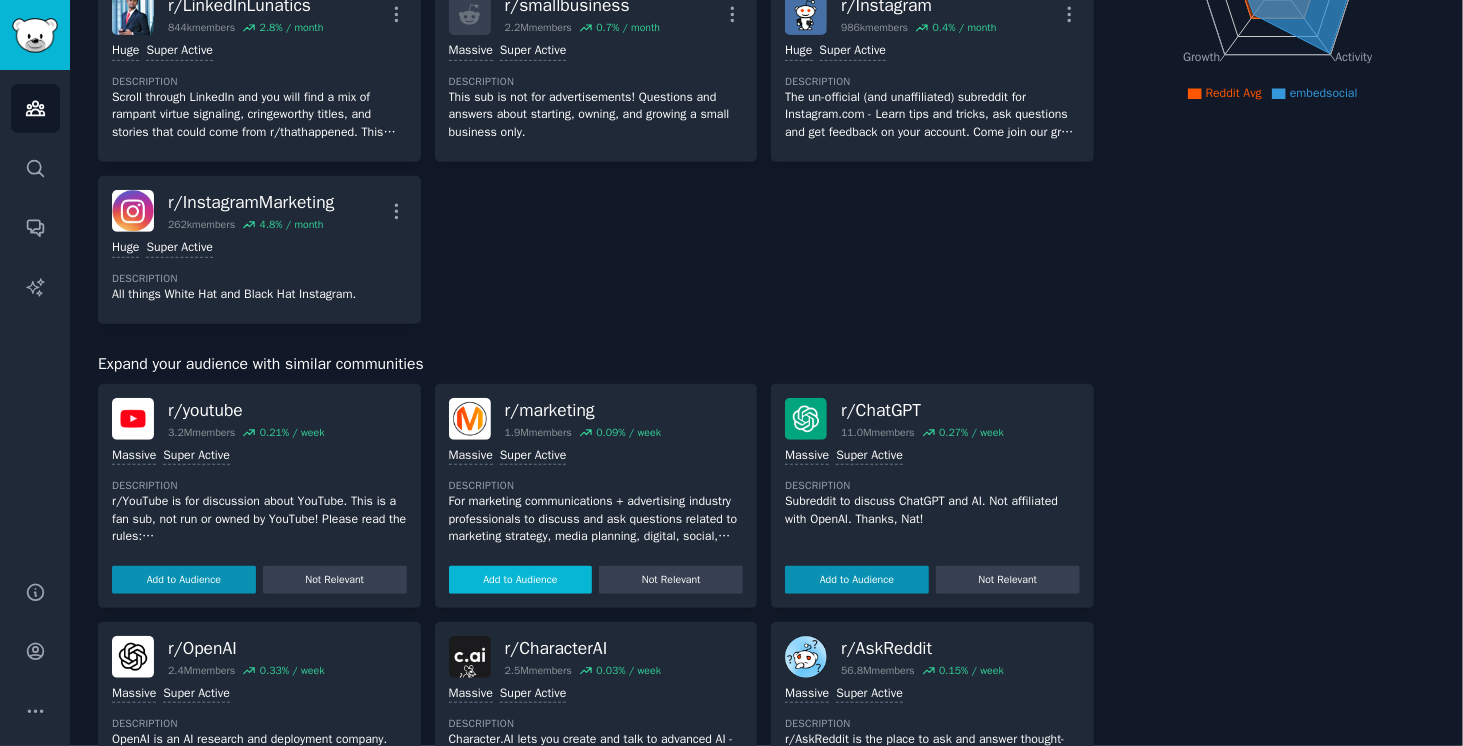 click on "Add to Audience" at bounding box center (521, 580) 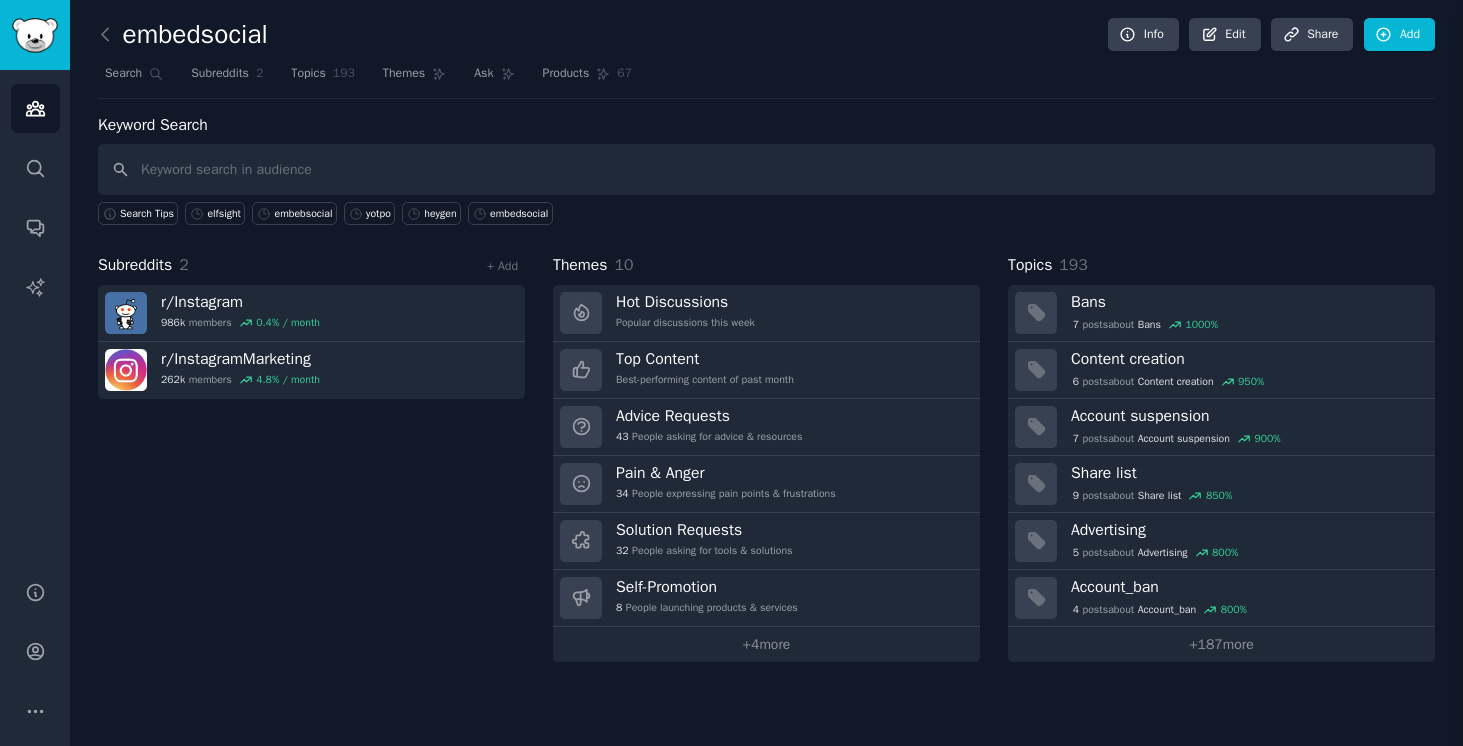 scroll, scrollTop: 0, scrollLeft: 0, axis: both 